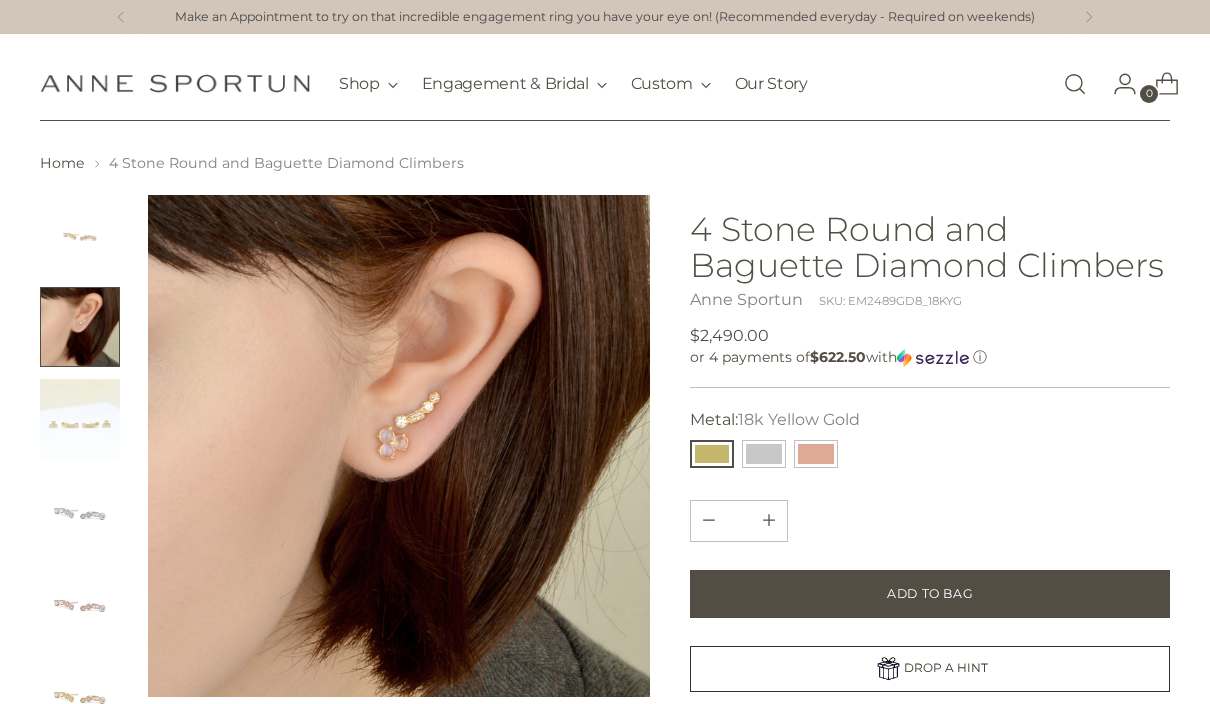 scroll, scrollTop: 0, scrollLeft: 0, axis: both 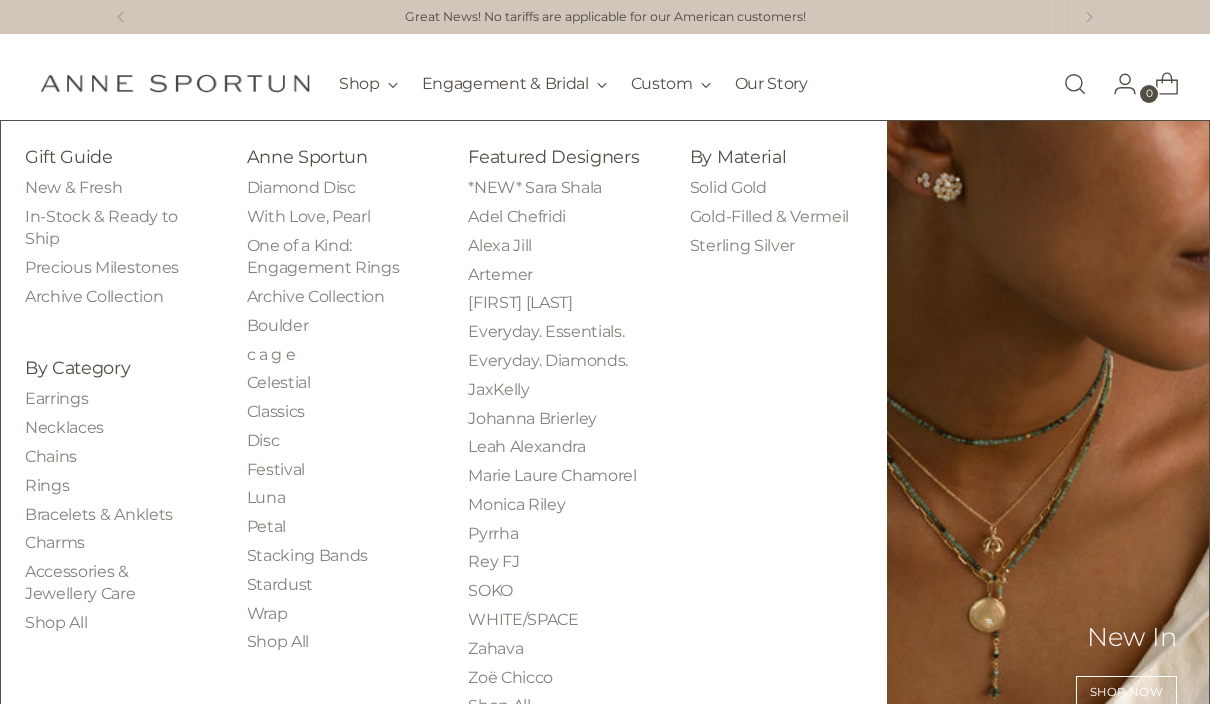click on "Earrings" at bounding box center (56, 398) 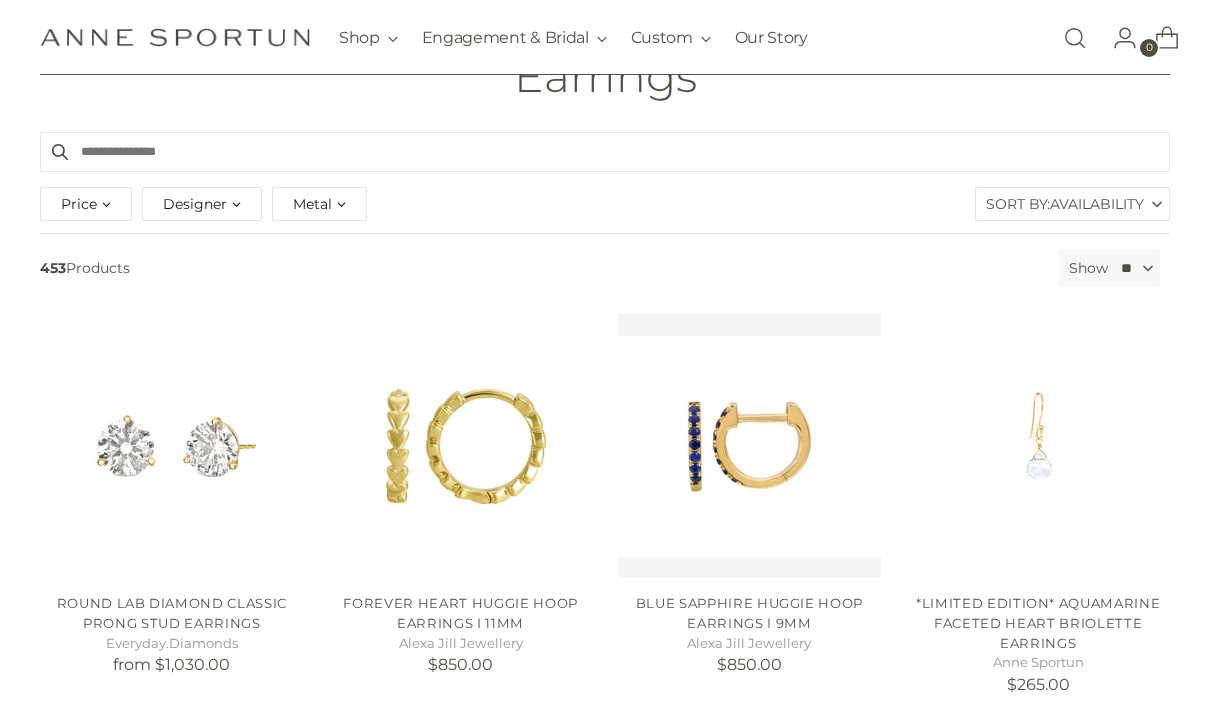 scroll, scrollTop: 167, scrollLeft: 0, axis: vertical 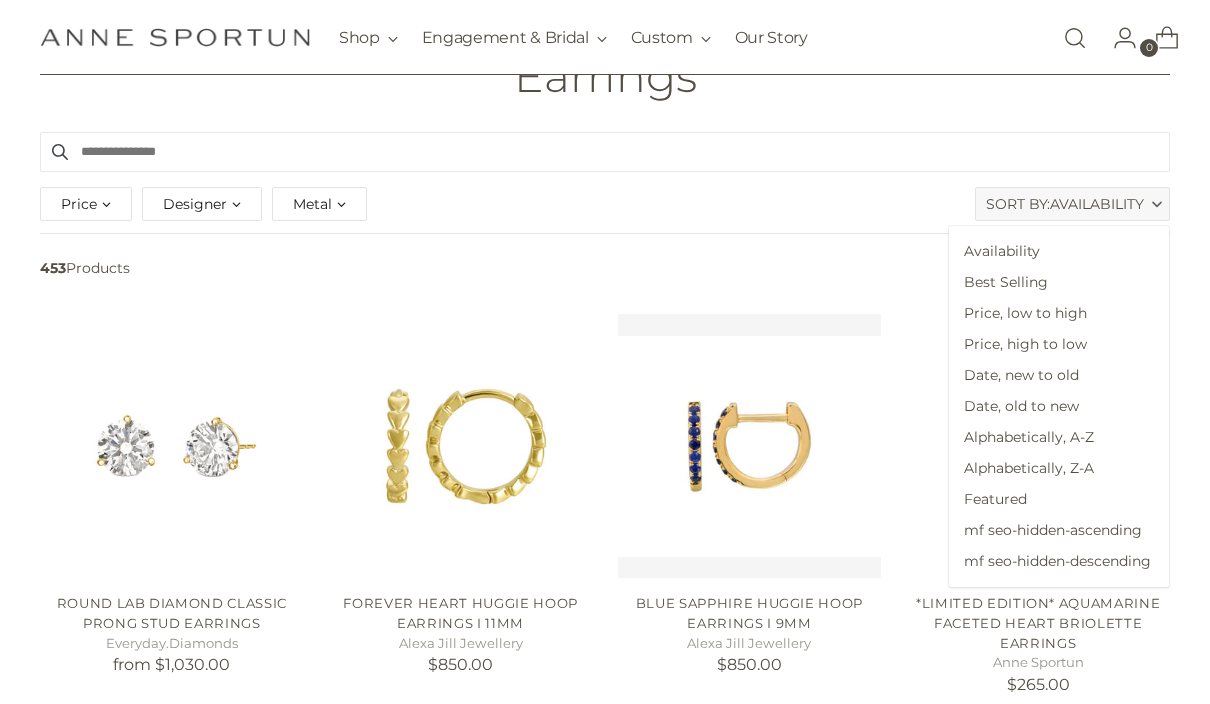 click on "Price, high to low" at bounding box center (1059, 344) 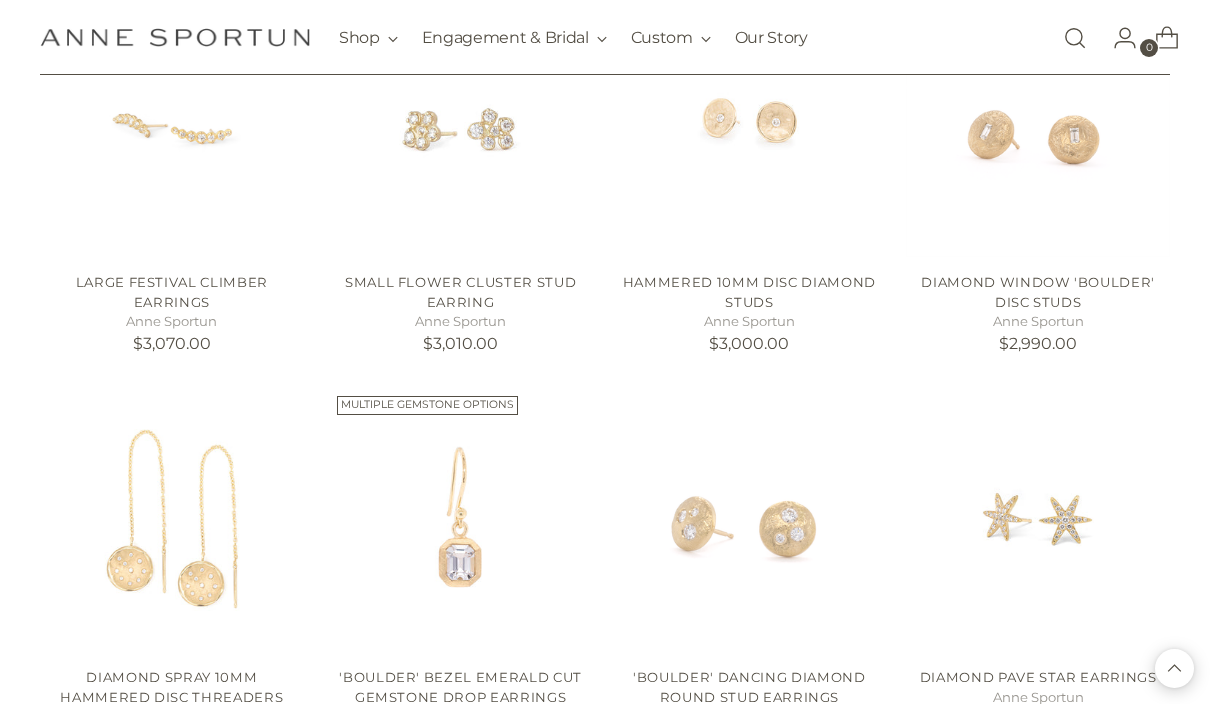 scroll, scrollTop: 4089, scrollLeft: 0, axis: vertical 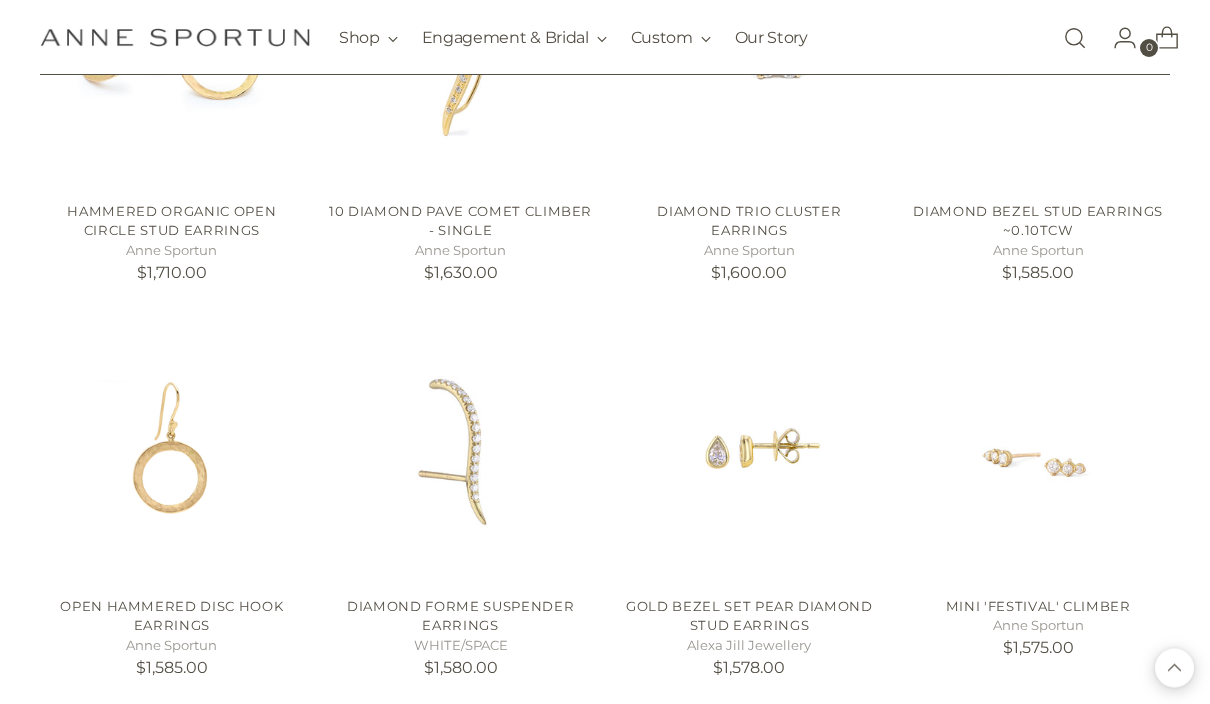 click at bounding box center [1038, 450] 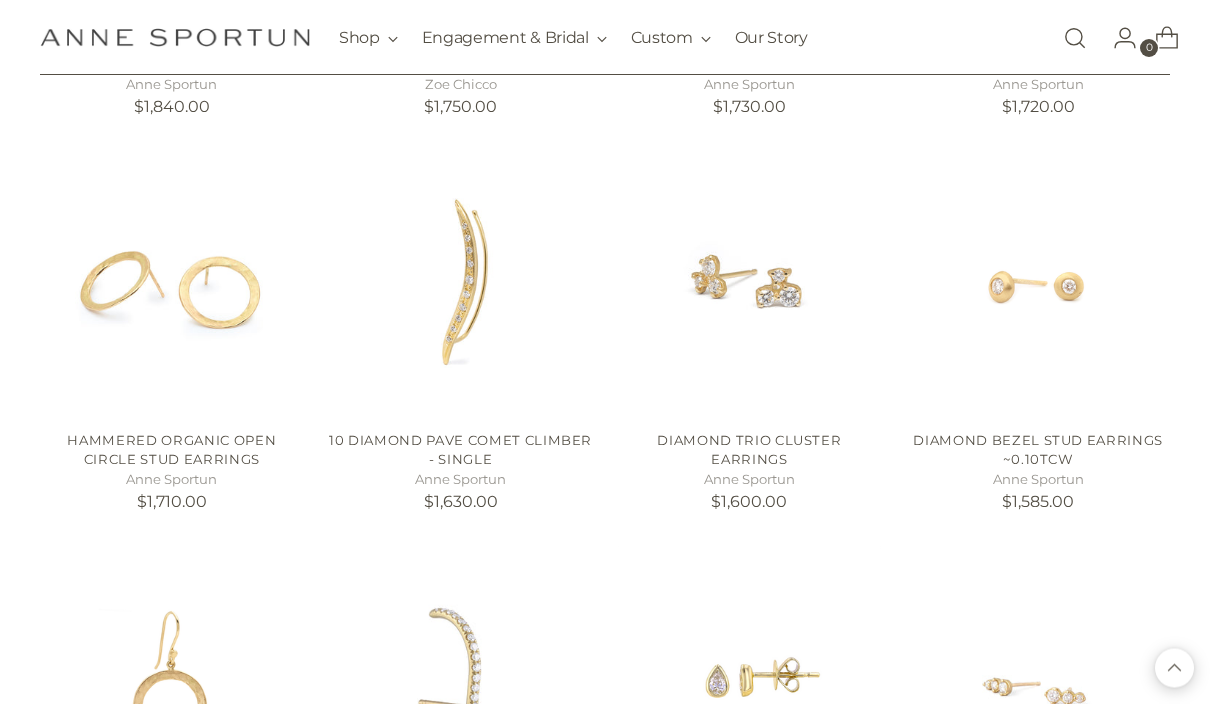 scroll, scrollTop: 8270, scrollLeft: 0, axis: vertical 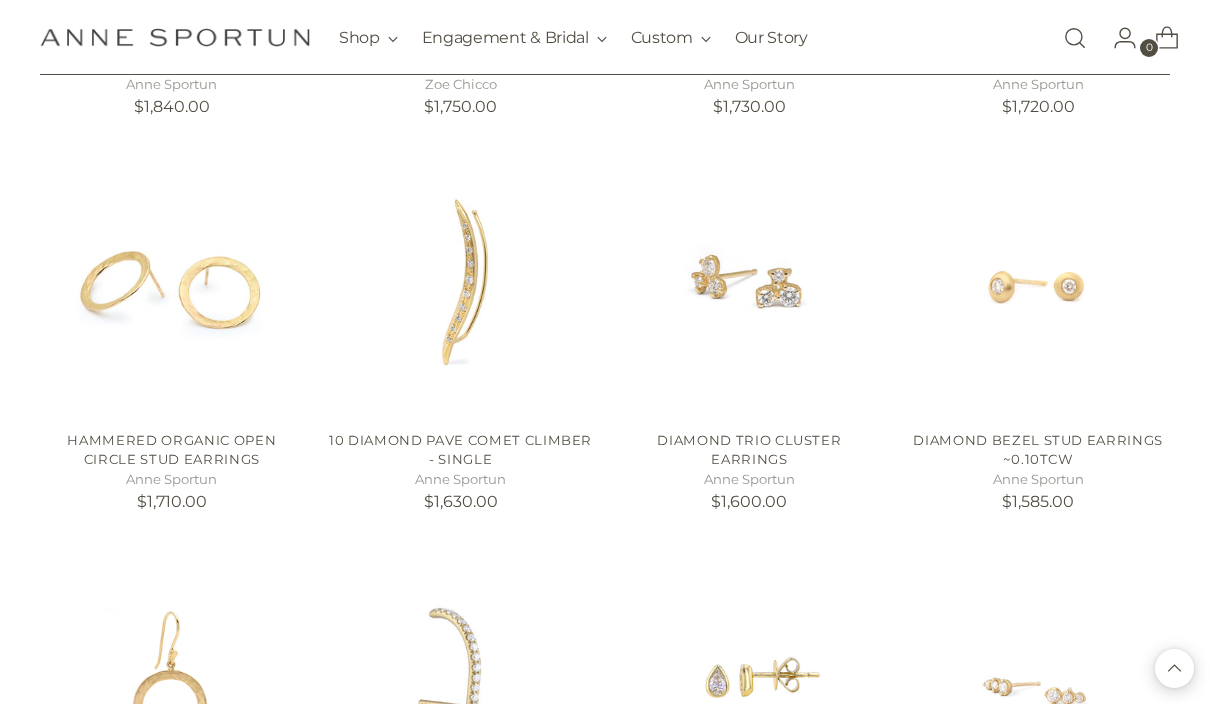 click at bounding box center [750, 283] 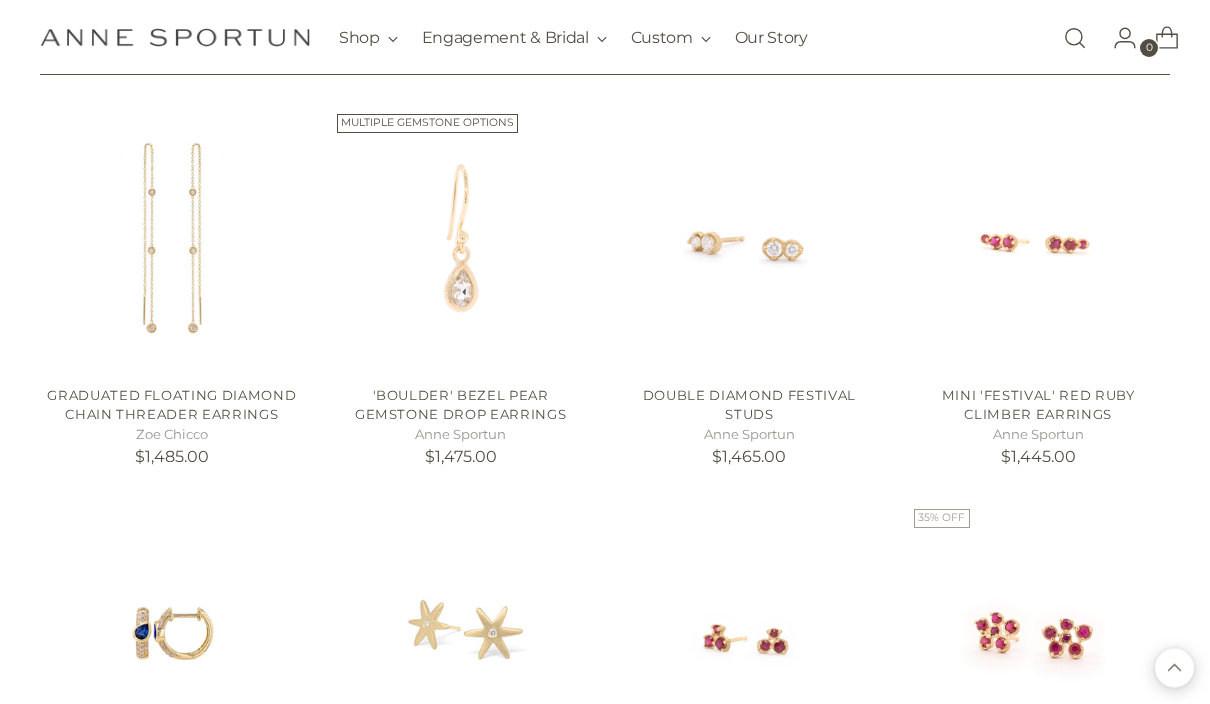 scroll, scrollTop: 9887, scrollLeft: 0, axis: vertical 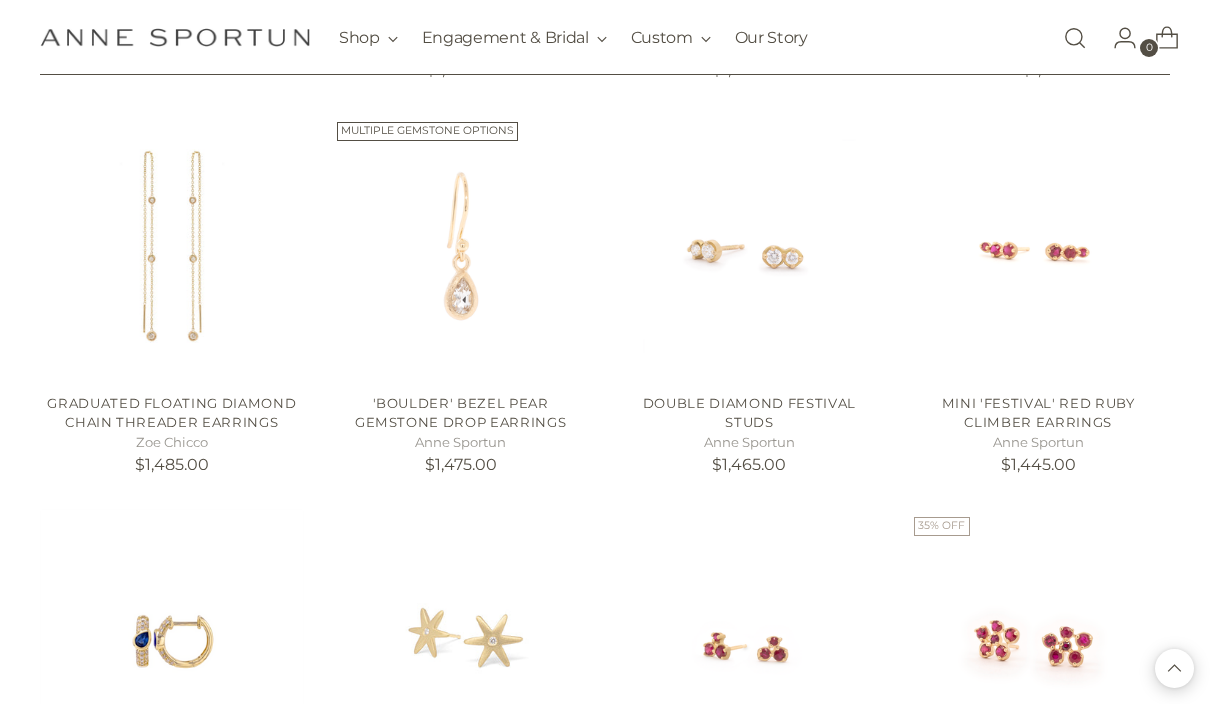 click on "Double Diamond Festival Studs" at bounding box center (749, 413) 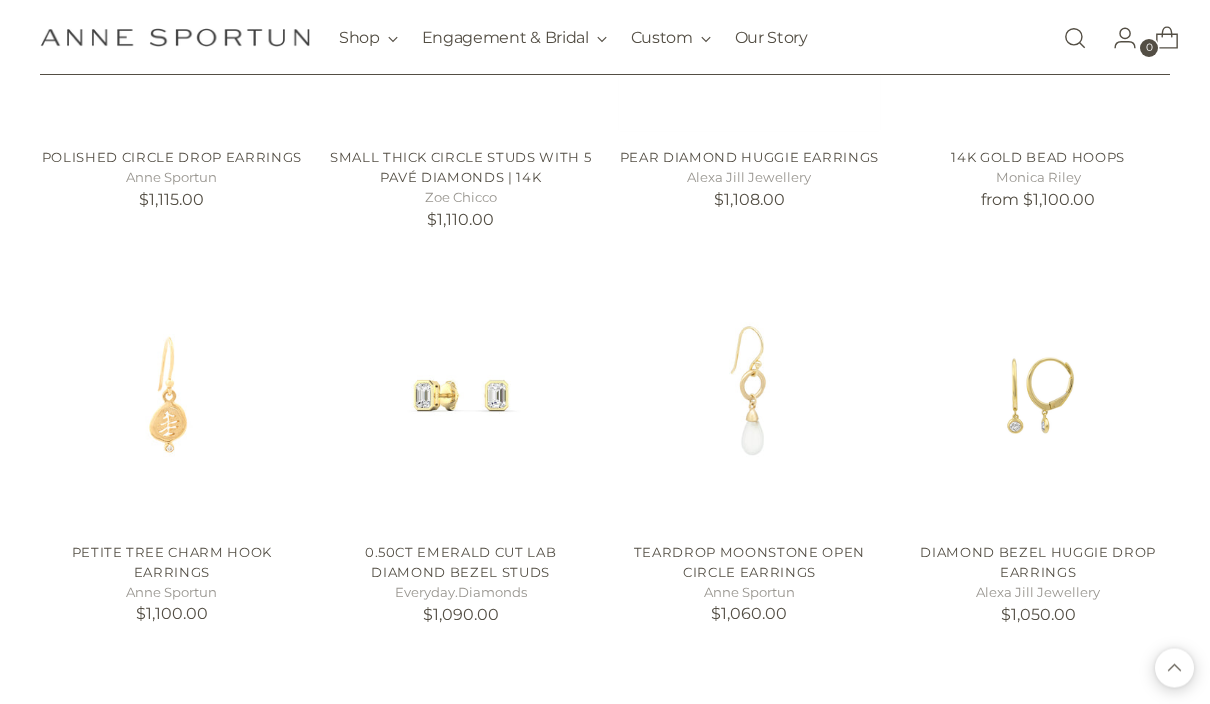scroll, scrollTop: 14102, scrollLeft: 0, axis: vertical 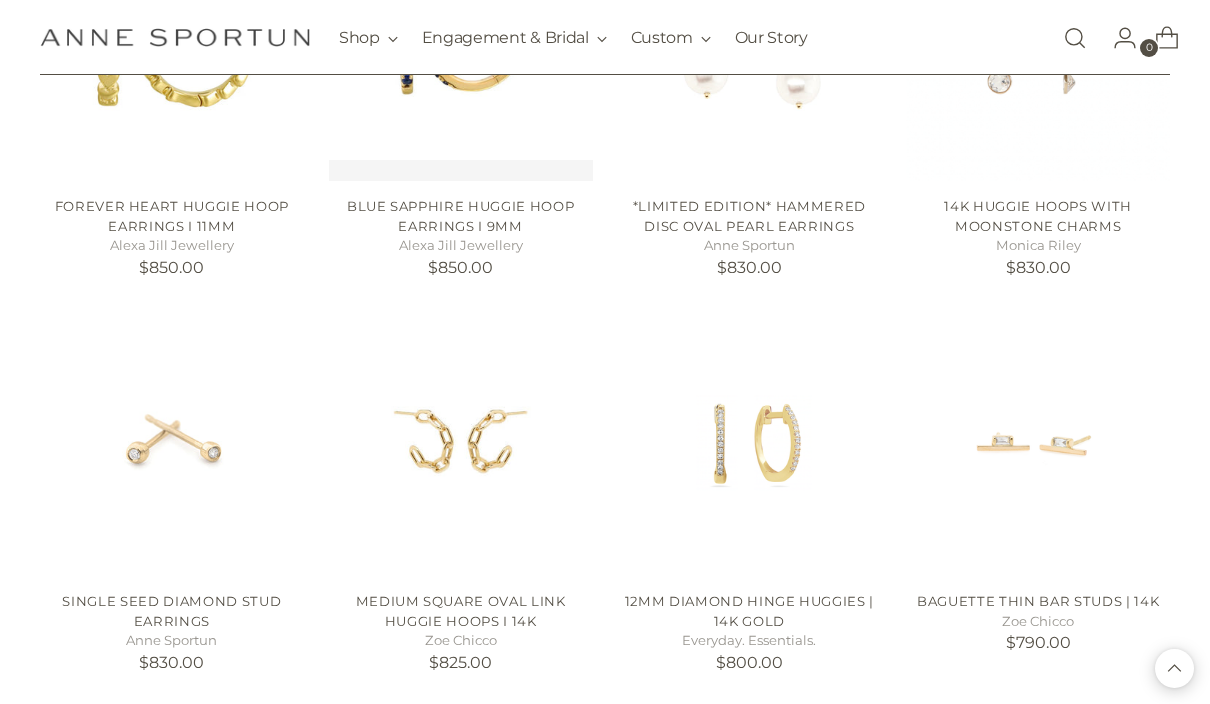 click at bounding box center [1038, 444] 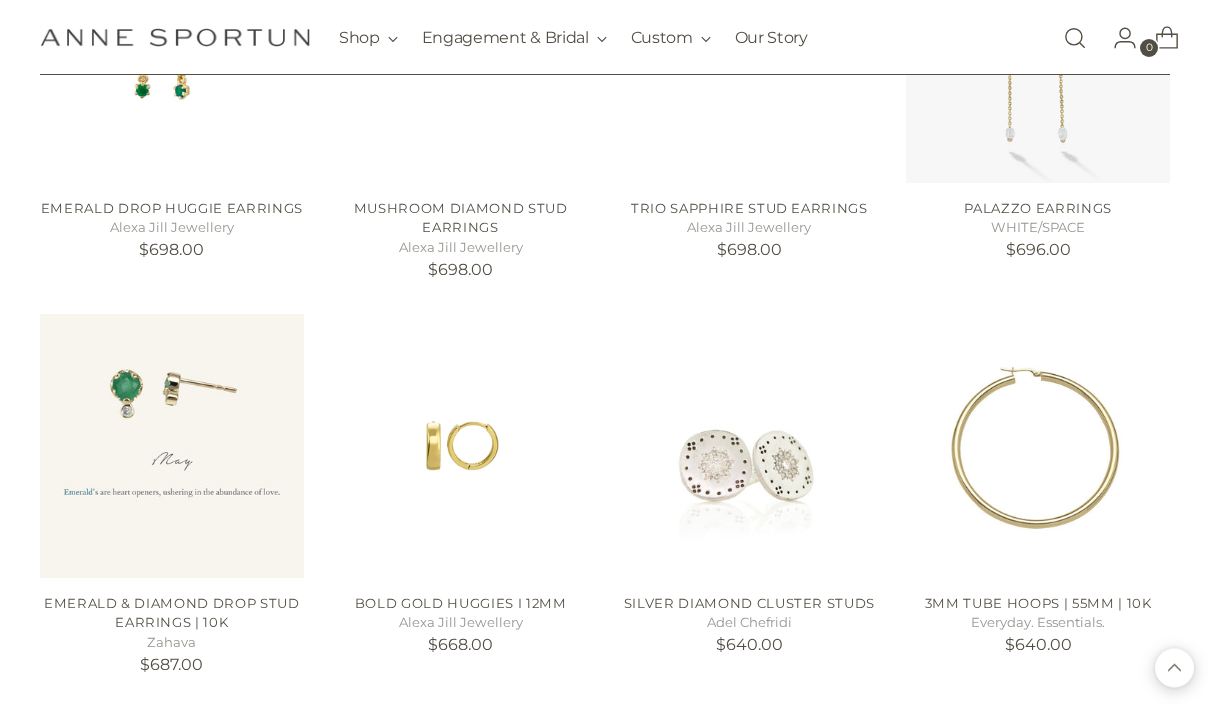 scroll, scrollTop: 18832, scrollLeft: 0, axis: vertical 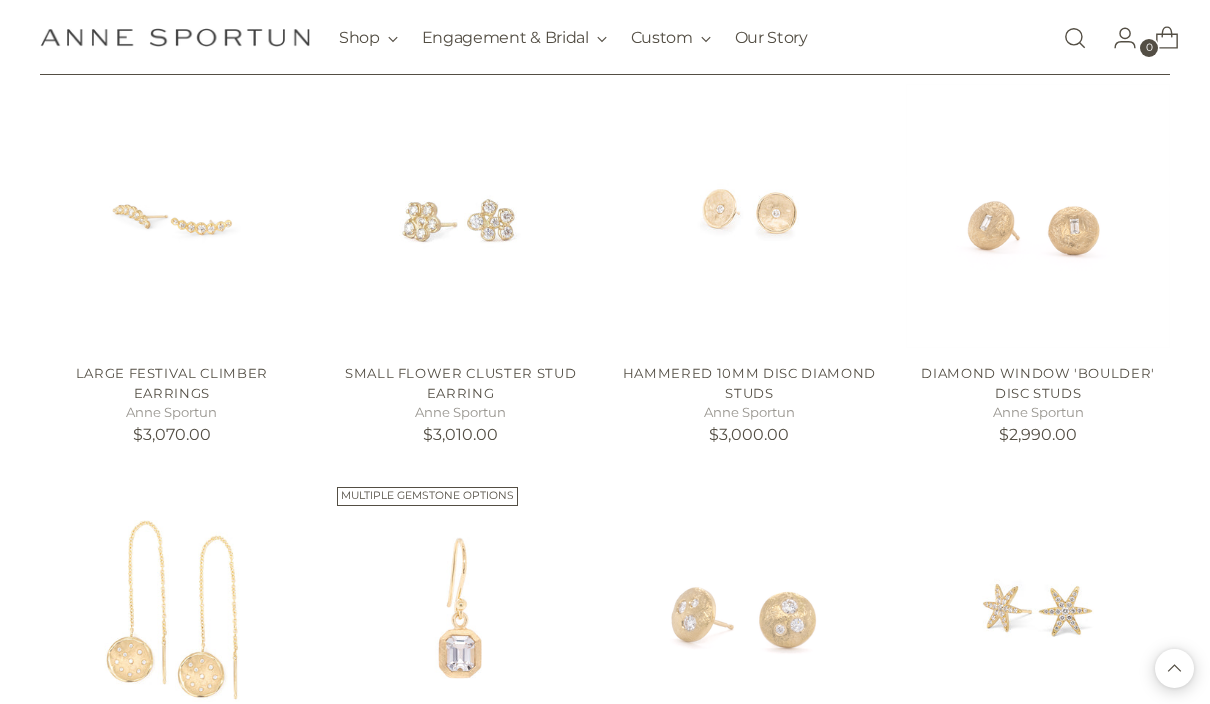 click at bounding box center (461, 216) 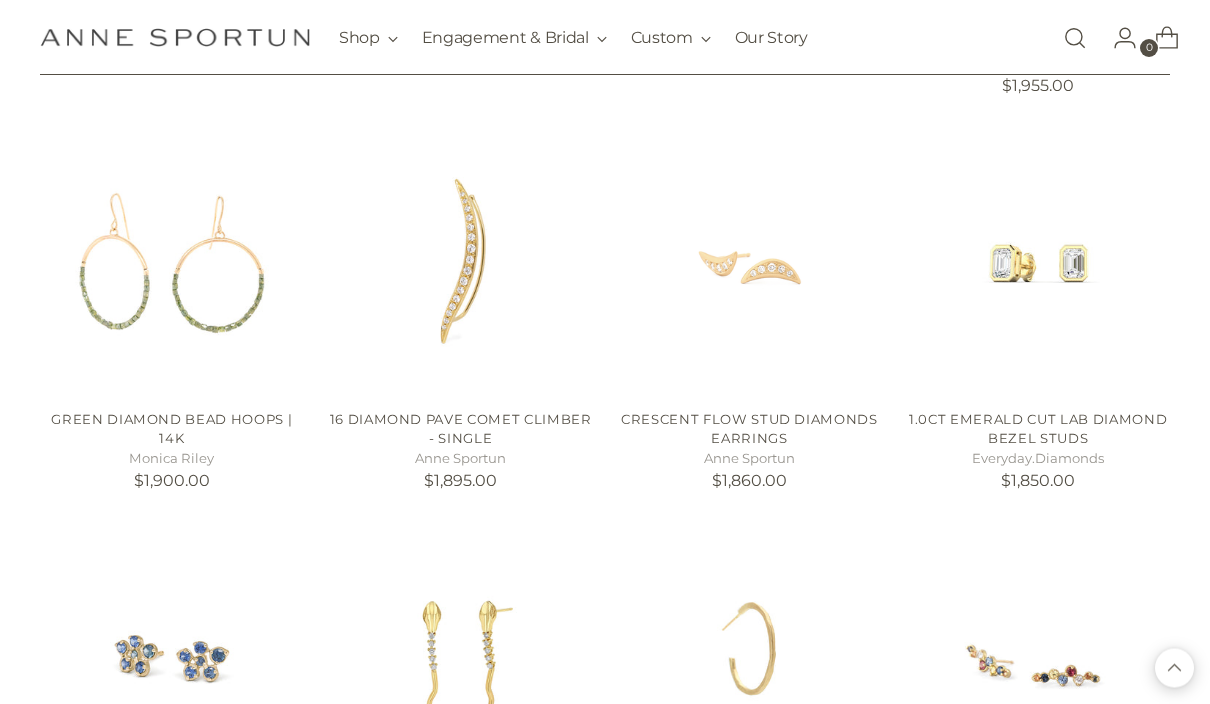 scroll, scrollTop: 7501, scrollLeft: 0, axis: vertical 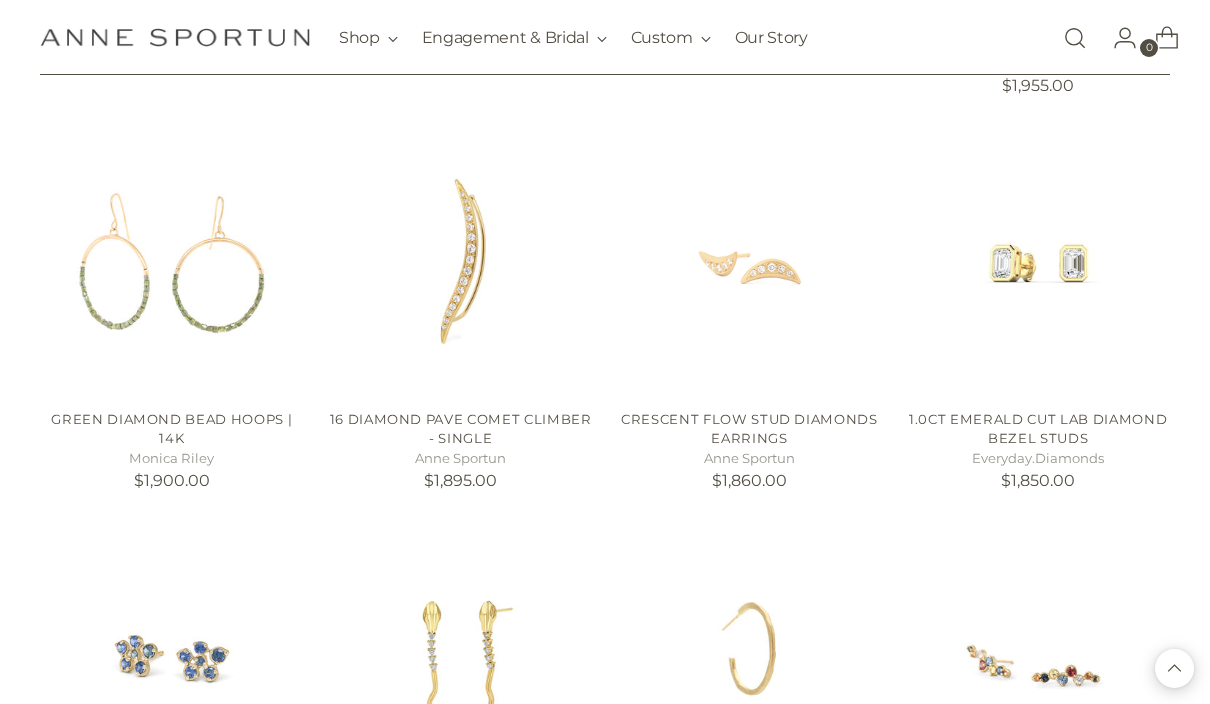 click at bounding box center (1038, 262) 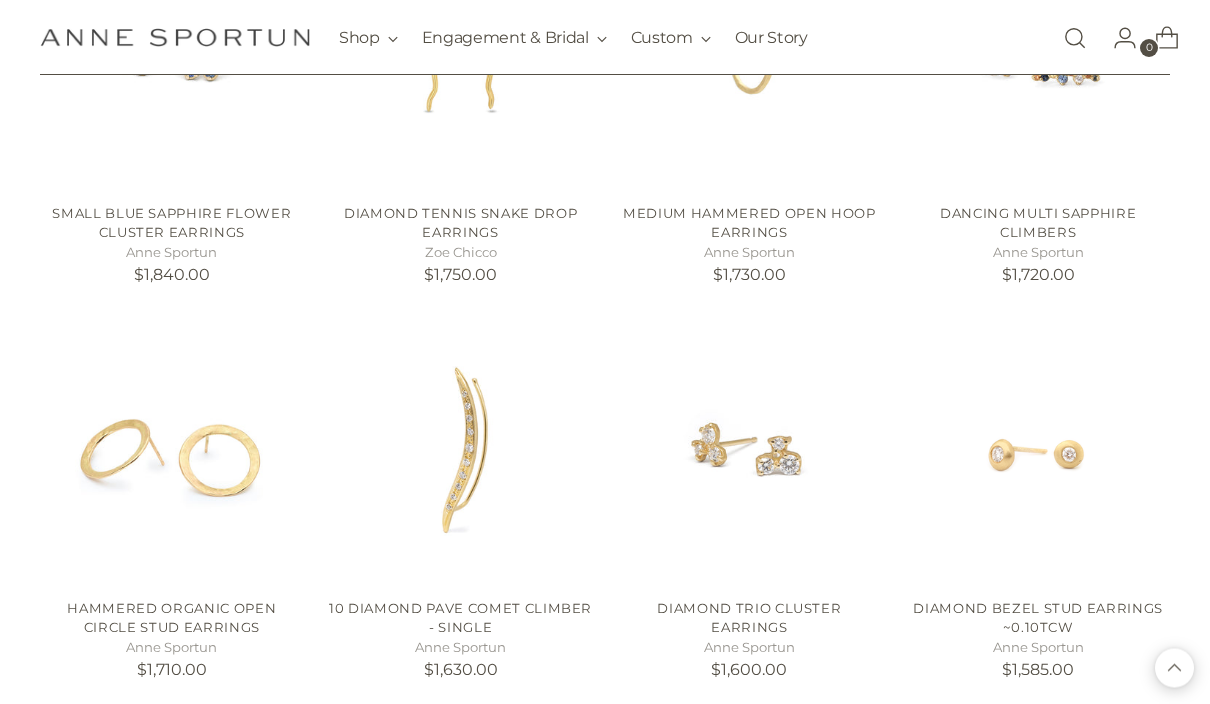 scroll, scrollTop: 8102, scrollLeft: 0, axis: vertical 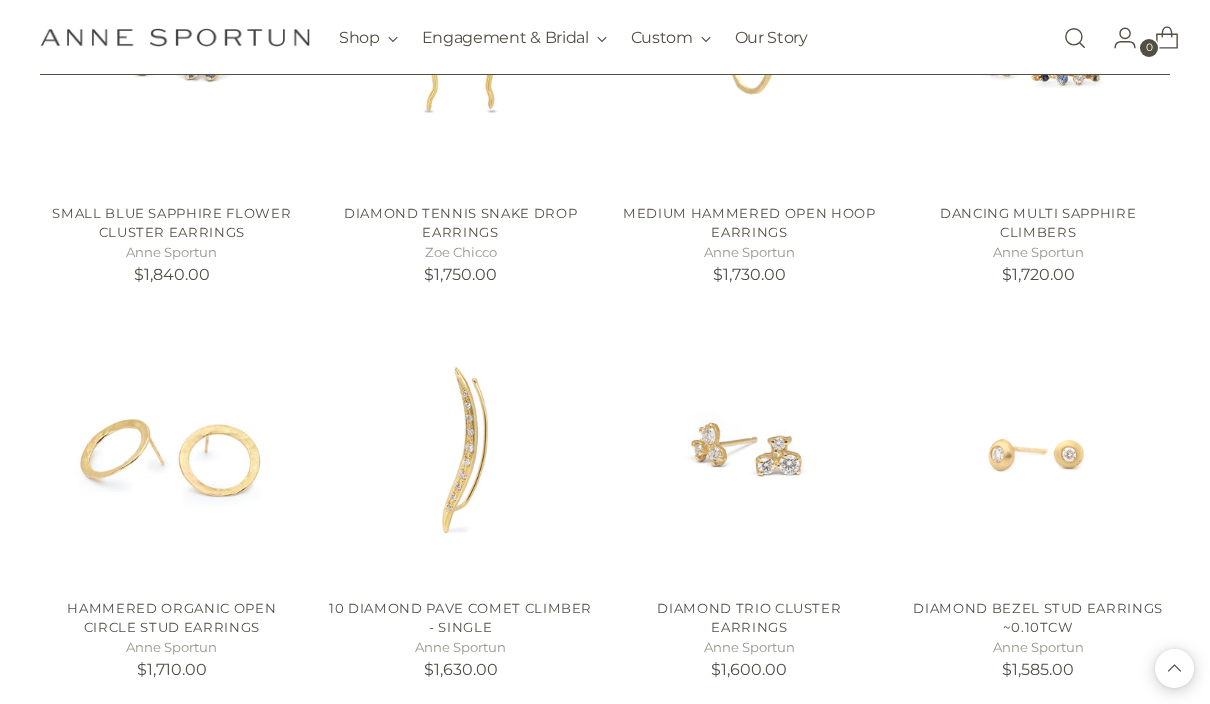 click at bounding box center (750, 451) 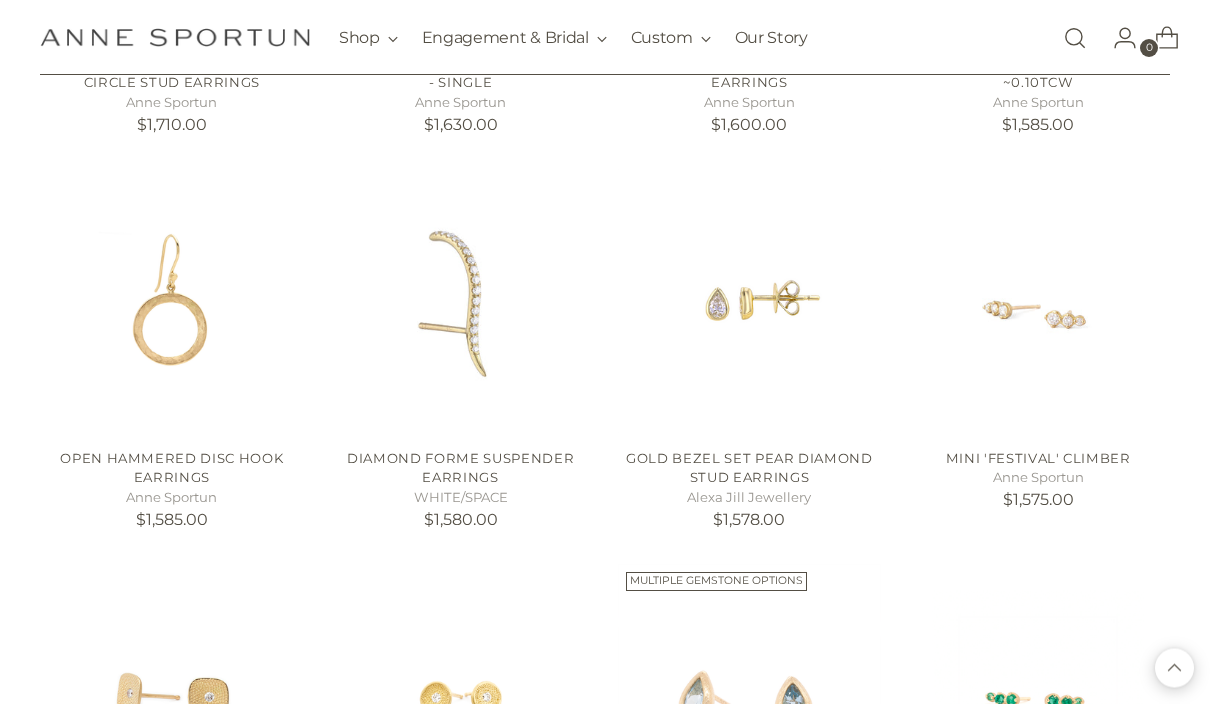 scroll, scrollTop: 8628, scrollLeft: 0, axis: vertical 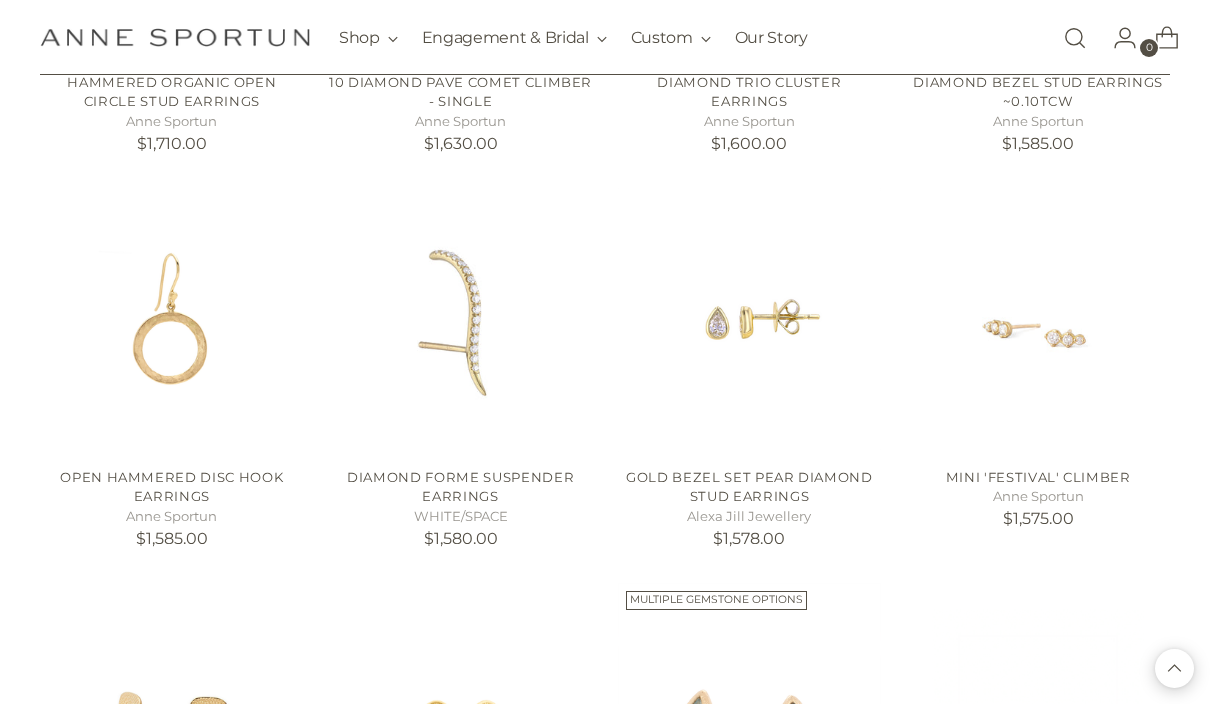 click at bounding box center [1038, 320] 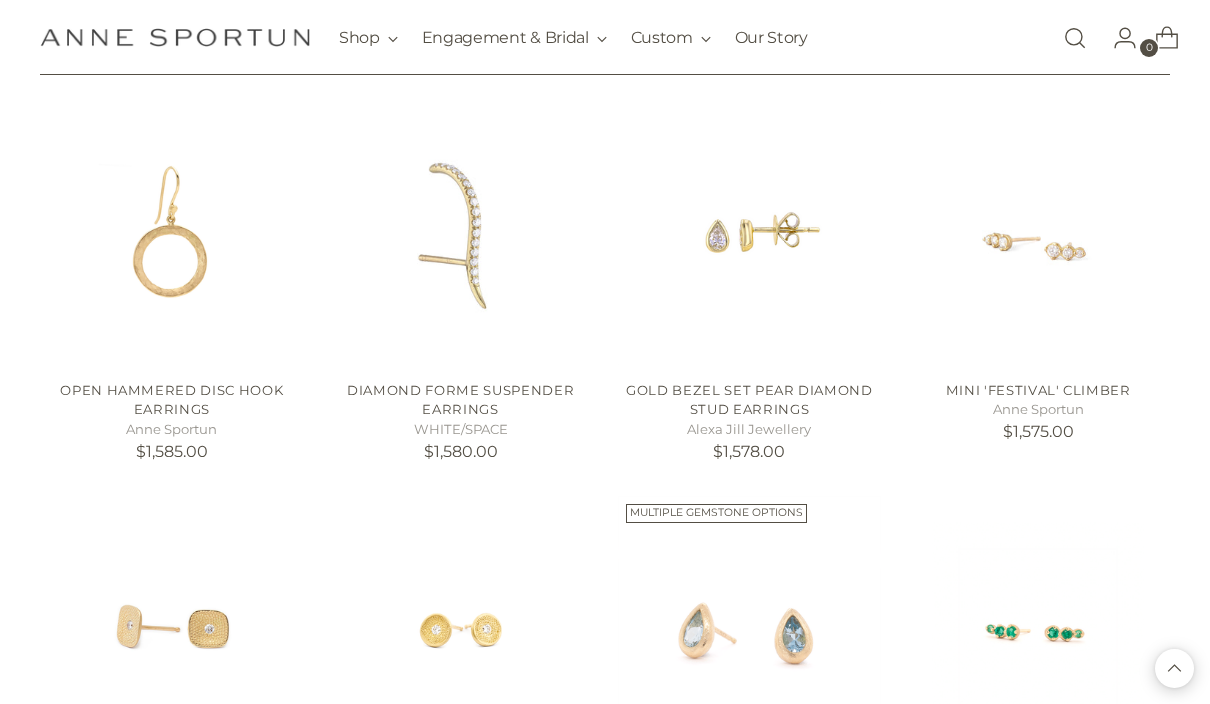 click at bounding box center [1038, 233] 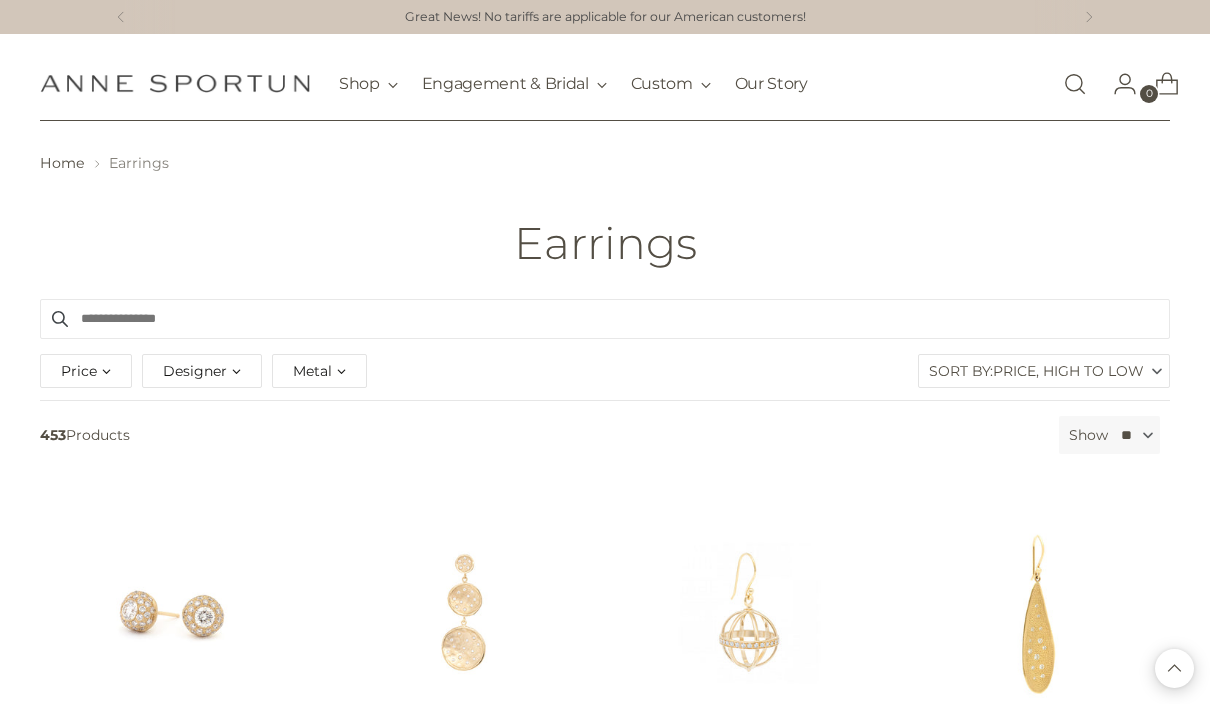 scroll, scrollTop: 8715, scrollLeft: 0, axis: vertical 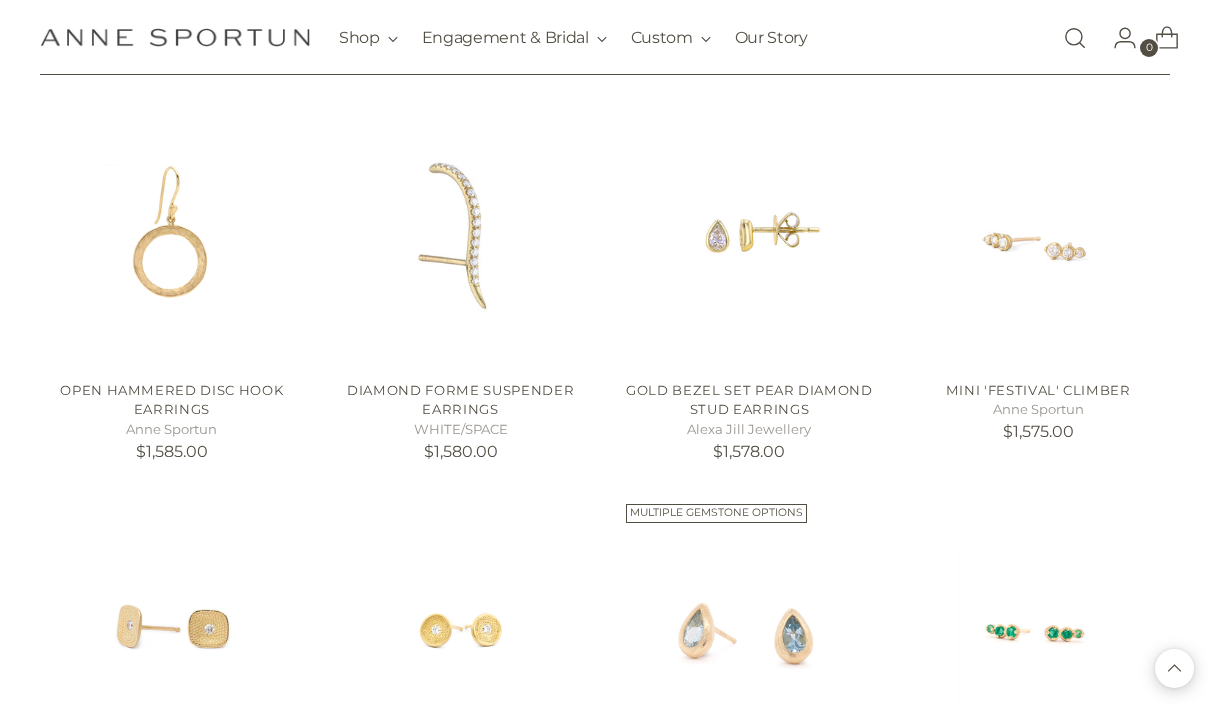 click at bounding box center [1038, 233] 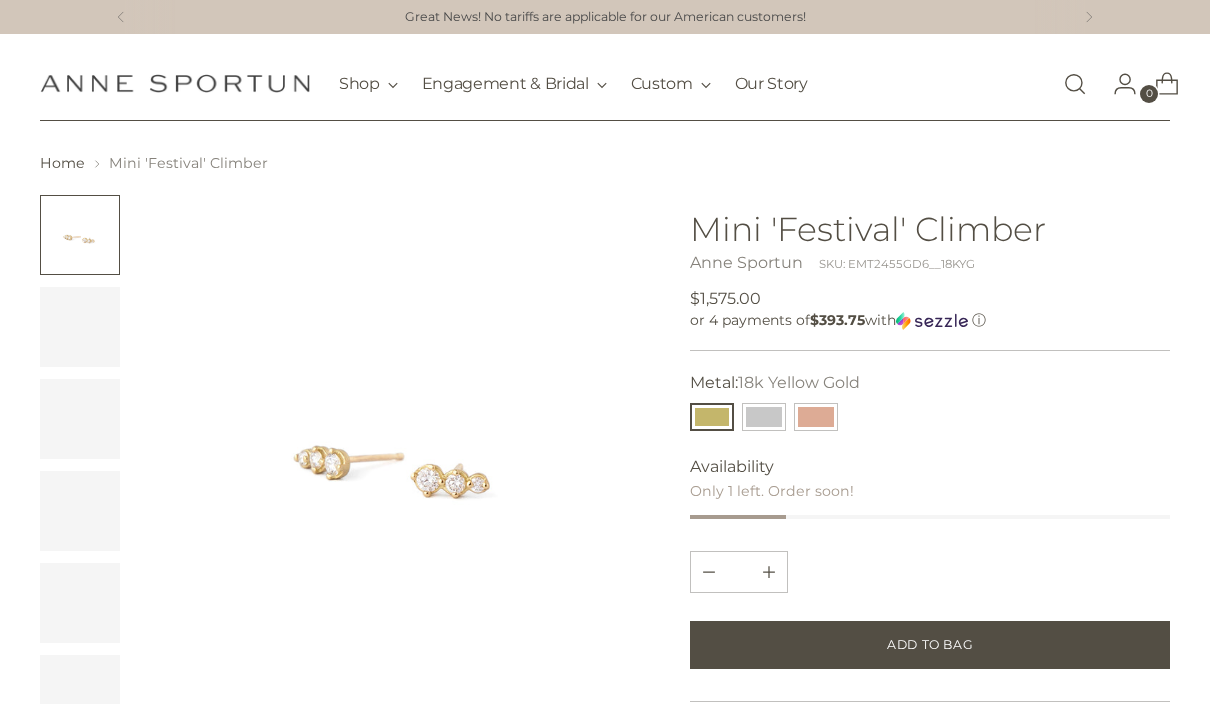 scroll, scrollTop: 0, scrollLeft: 0, axis: both 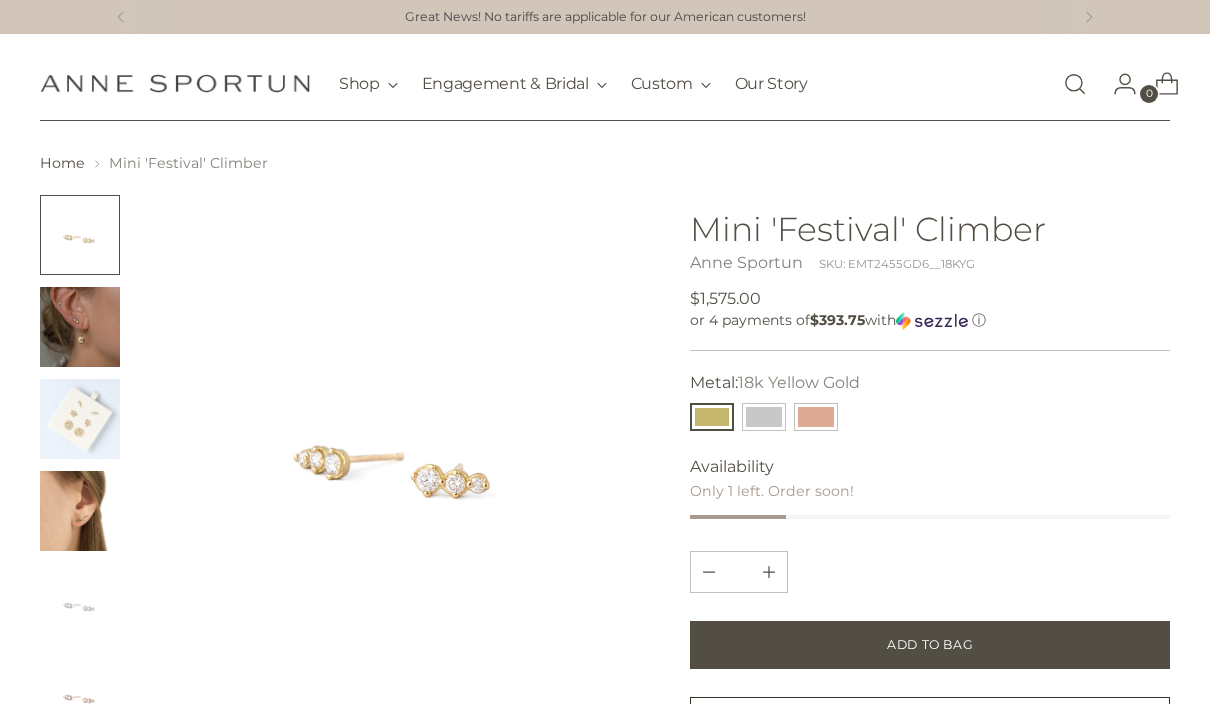 click at bounding box center (80, 327) 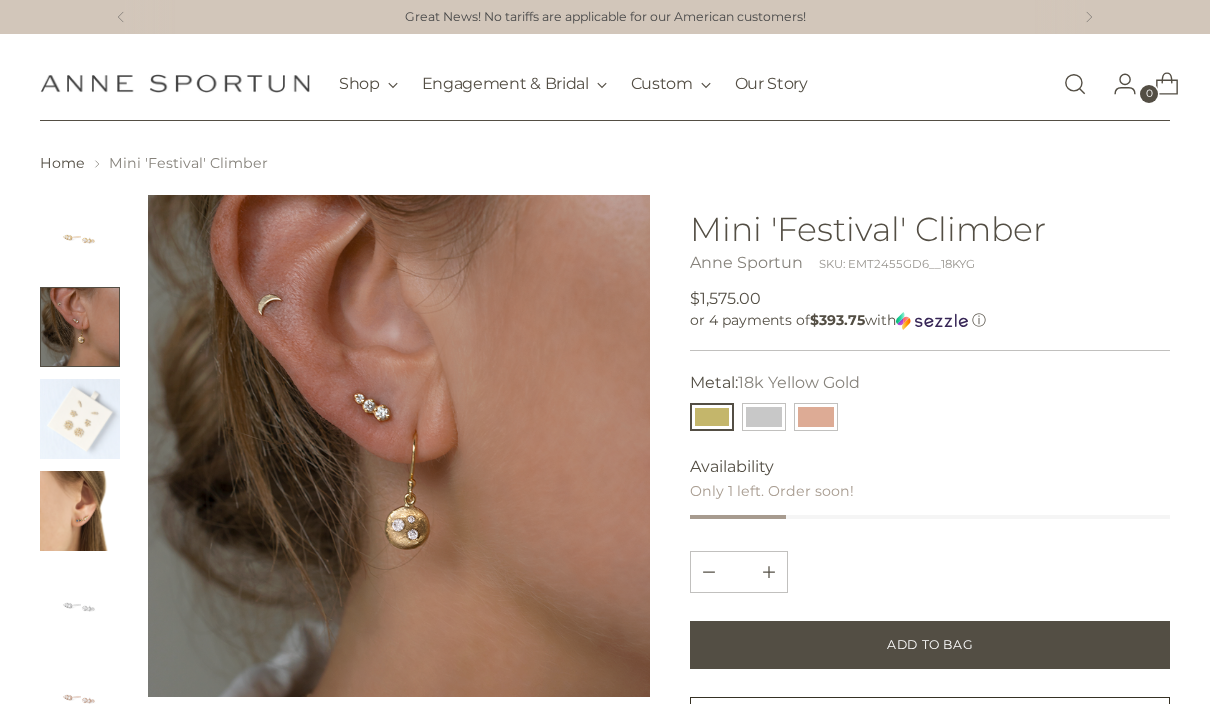 click at bounding box center [80, 419] 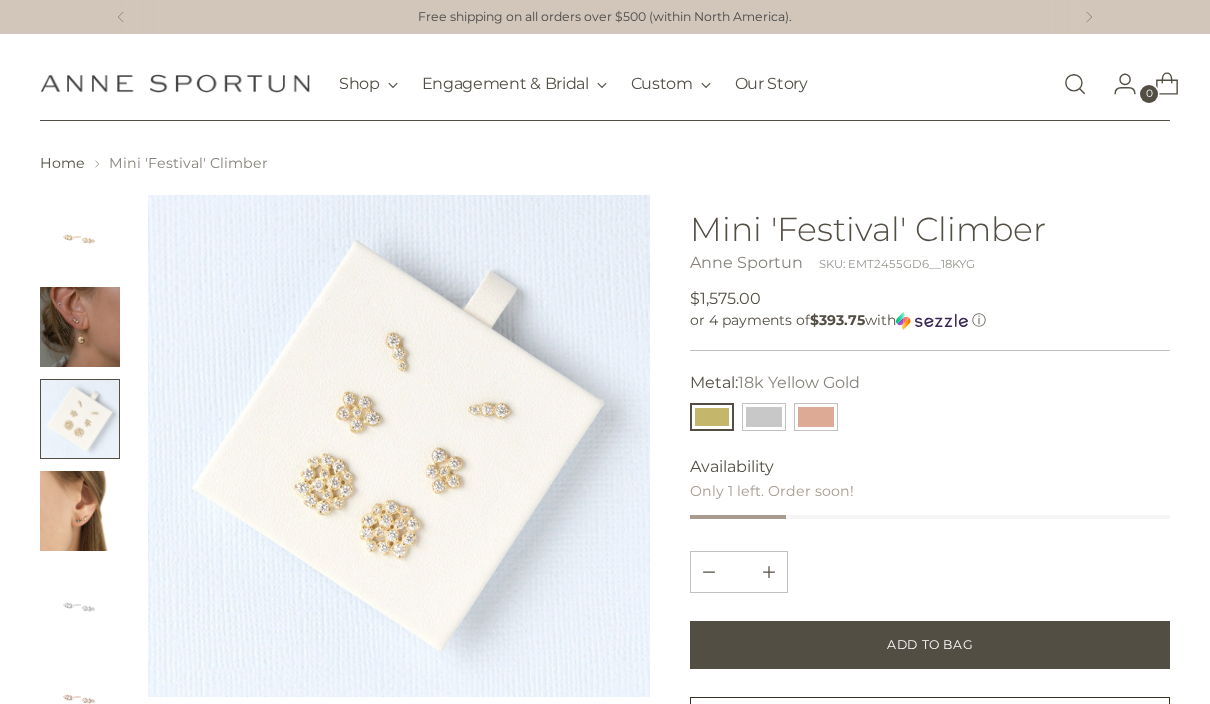 click at bounding box center [80, 511] 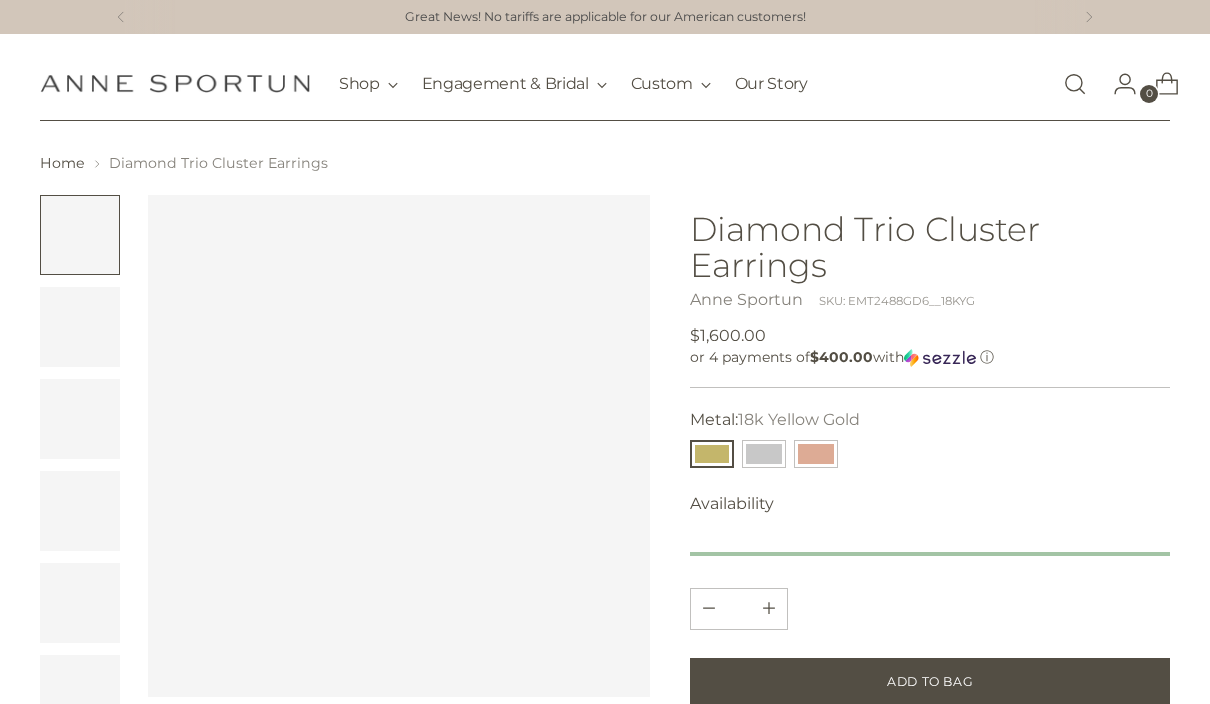 scroll, scrollTop: 0, scrollLeft: 0, axis: both 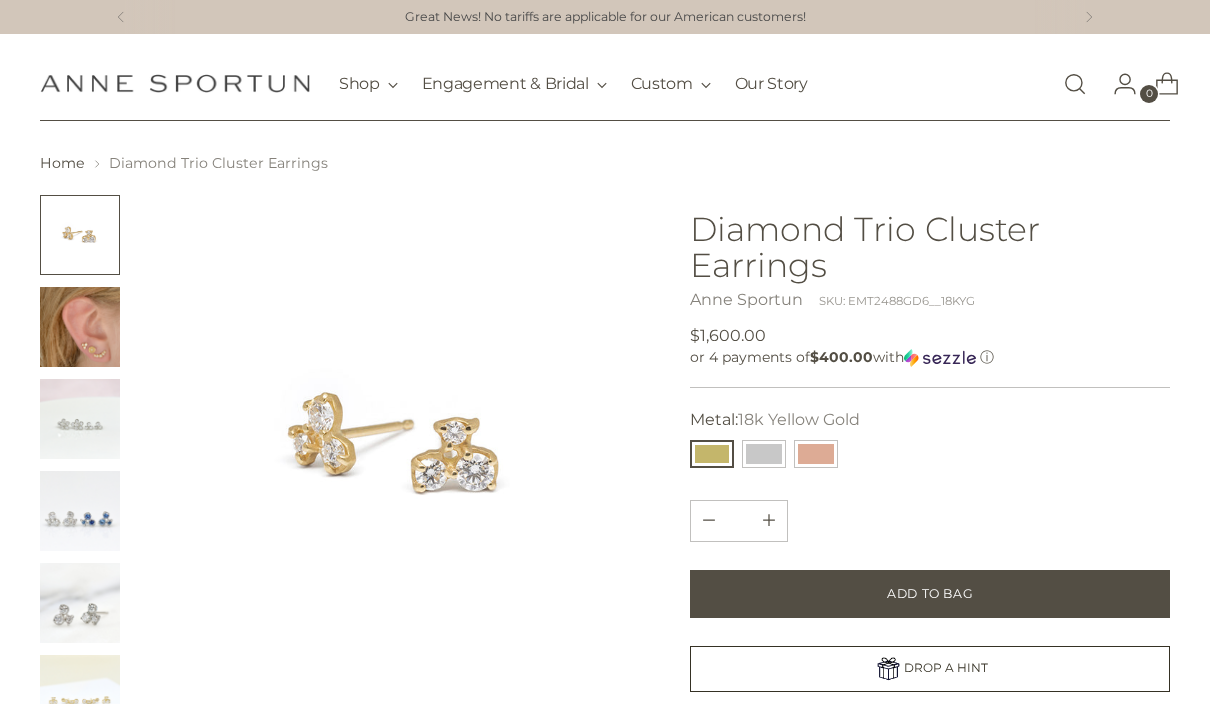 click at bounding box center (80, 327) 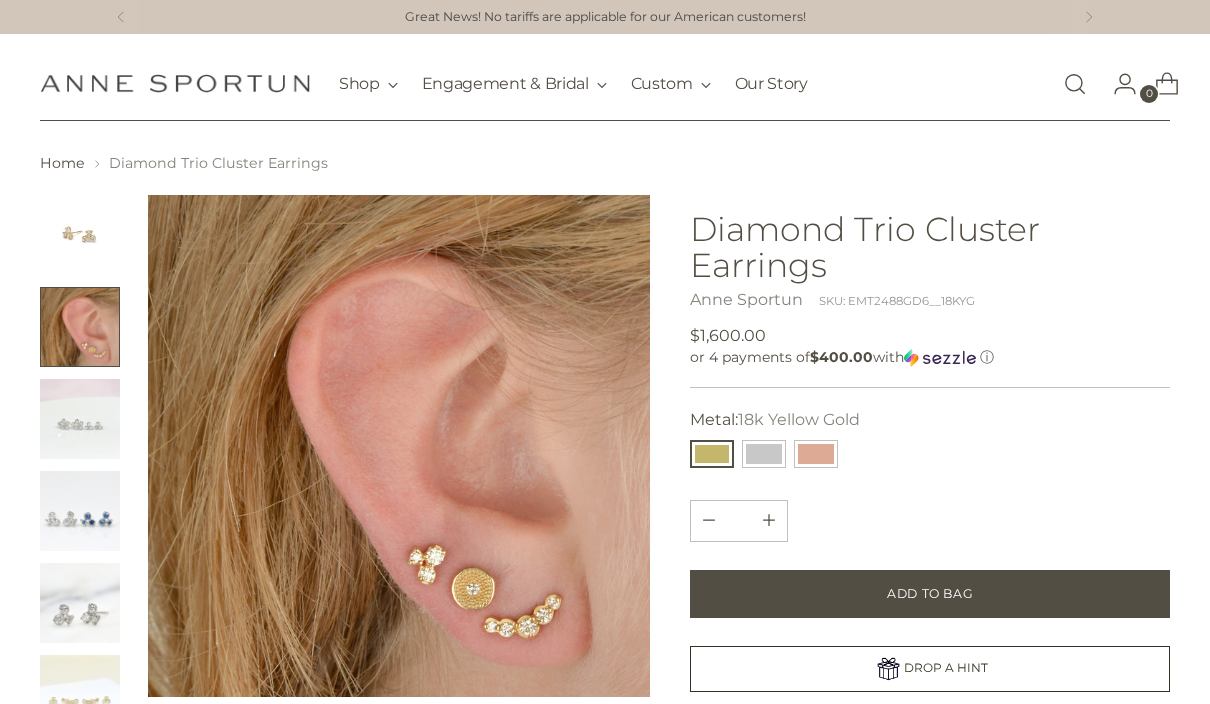 click at bounding box center [80, 419] 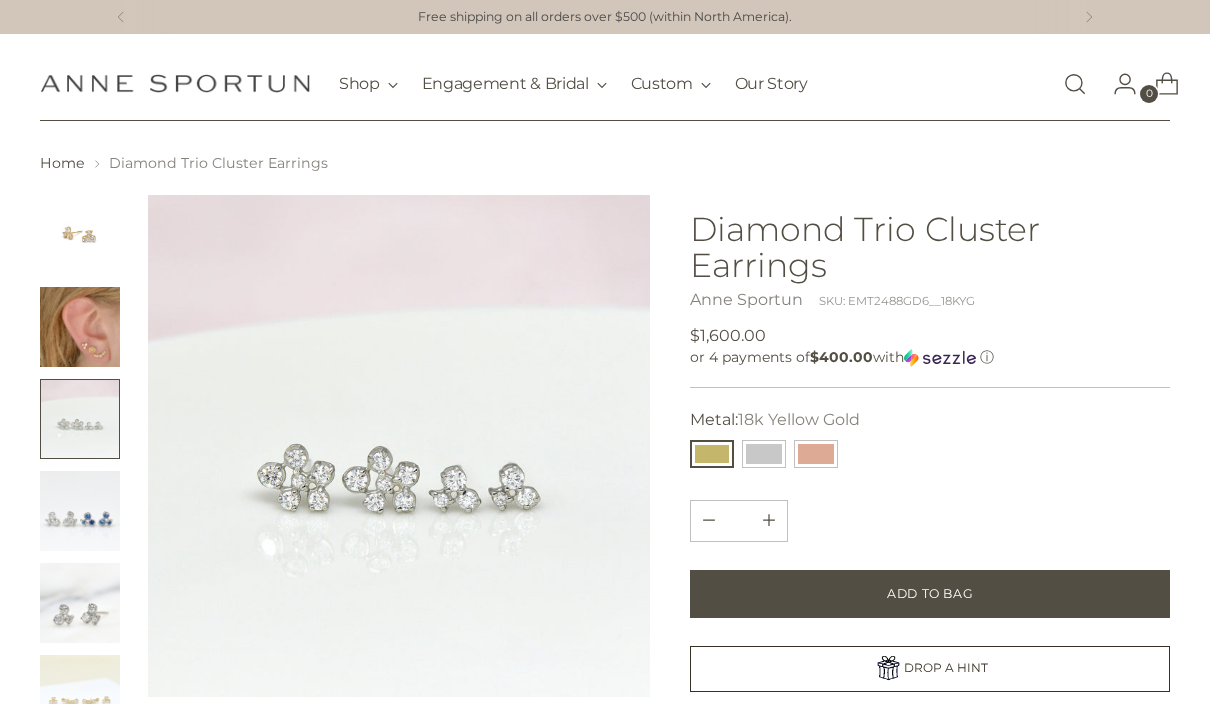 click at bounding box center (816, 454) 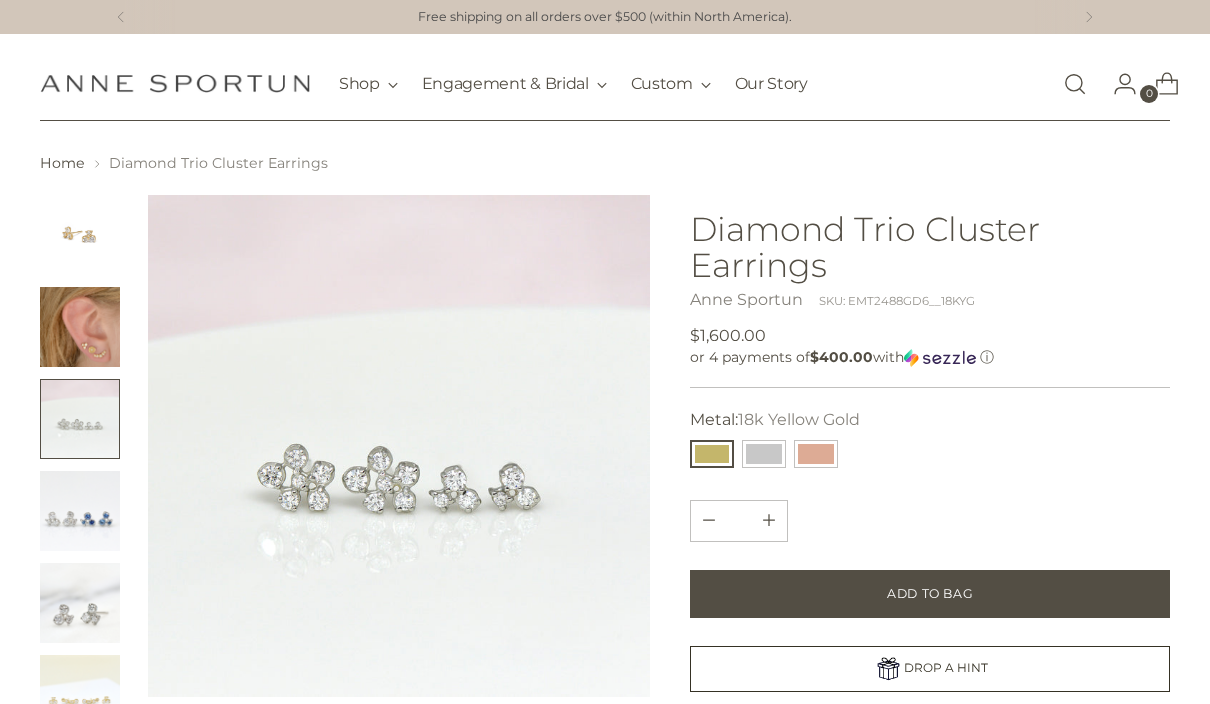 type 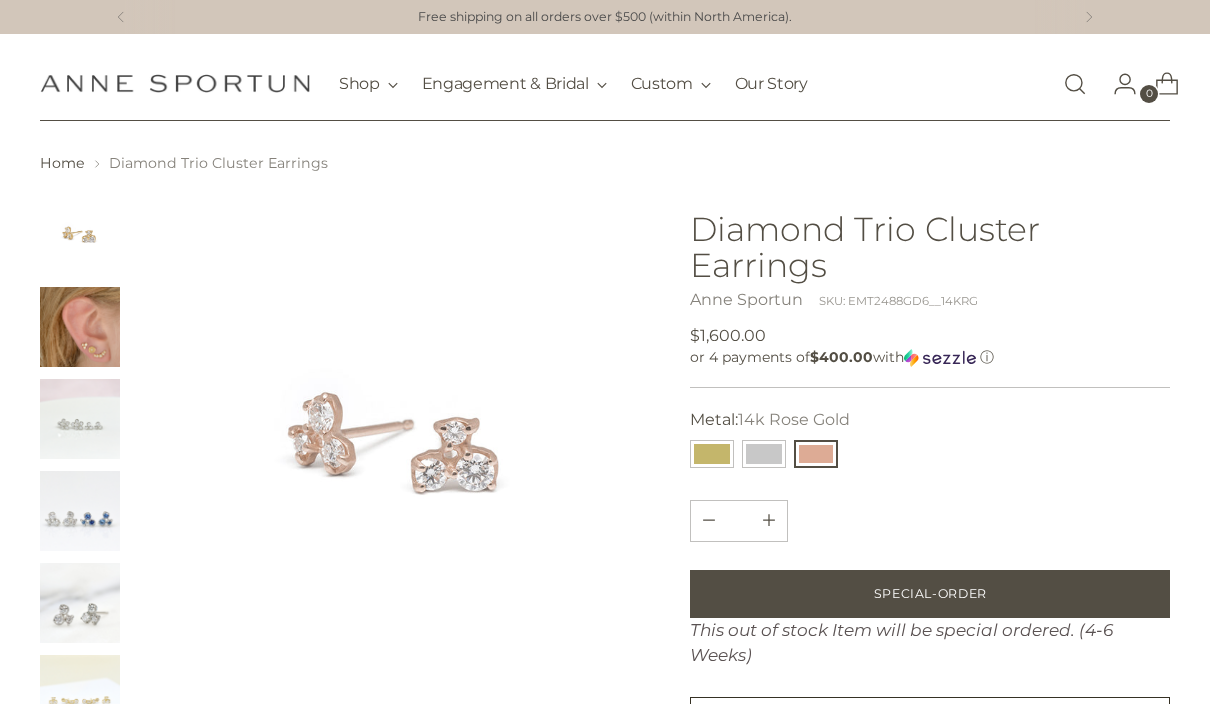 click at bounding box center (764, 454) 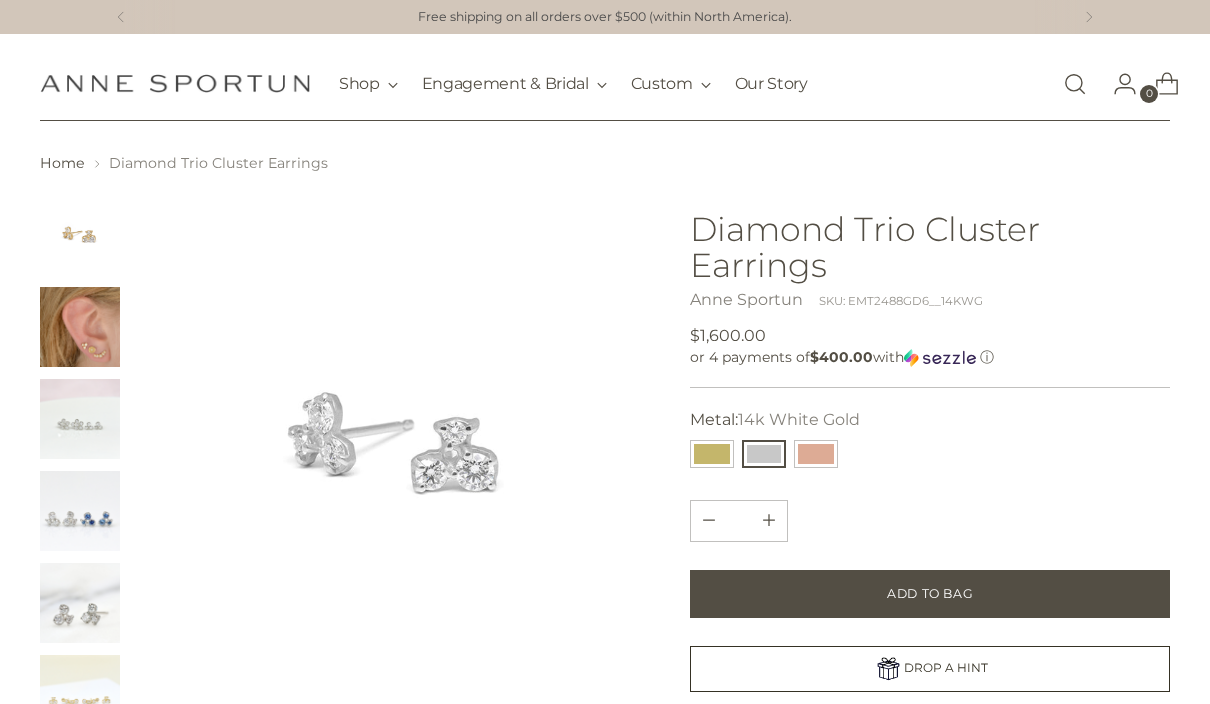 click at bounding box center [712, 454] 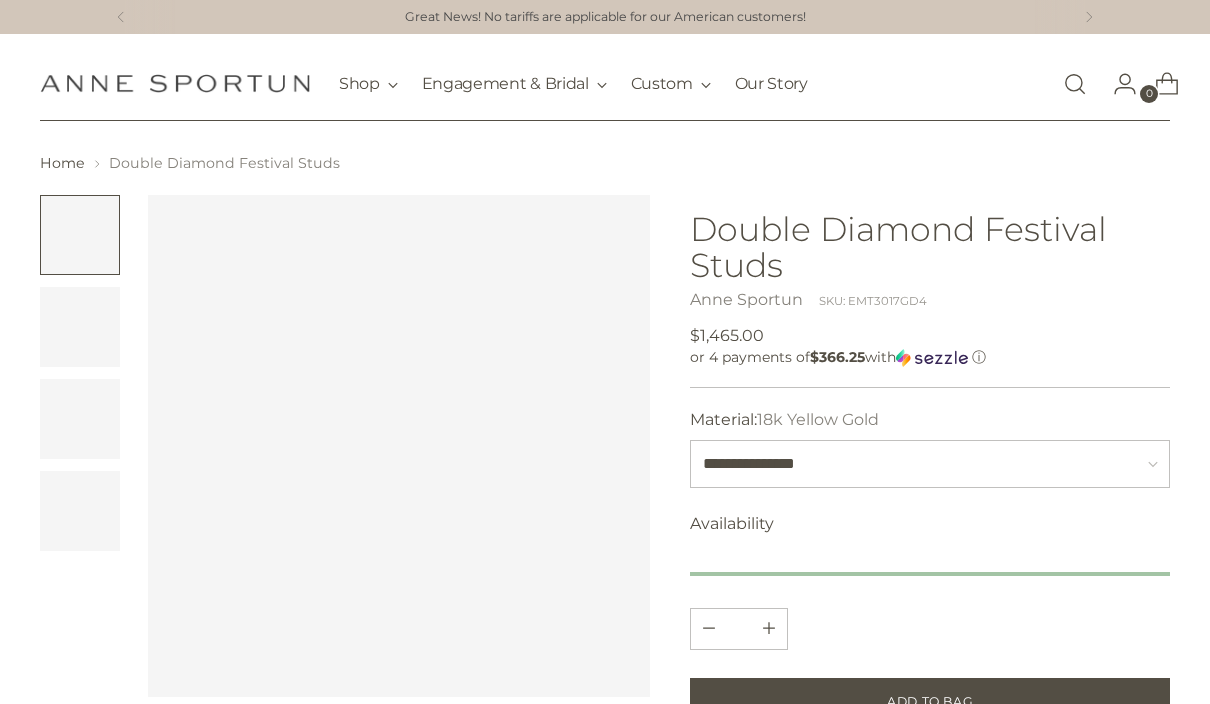 scroll, scrollTop: 0, scrollLeft: 0, axis: both 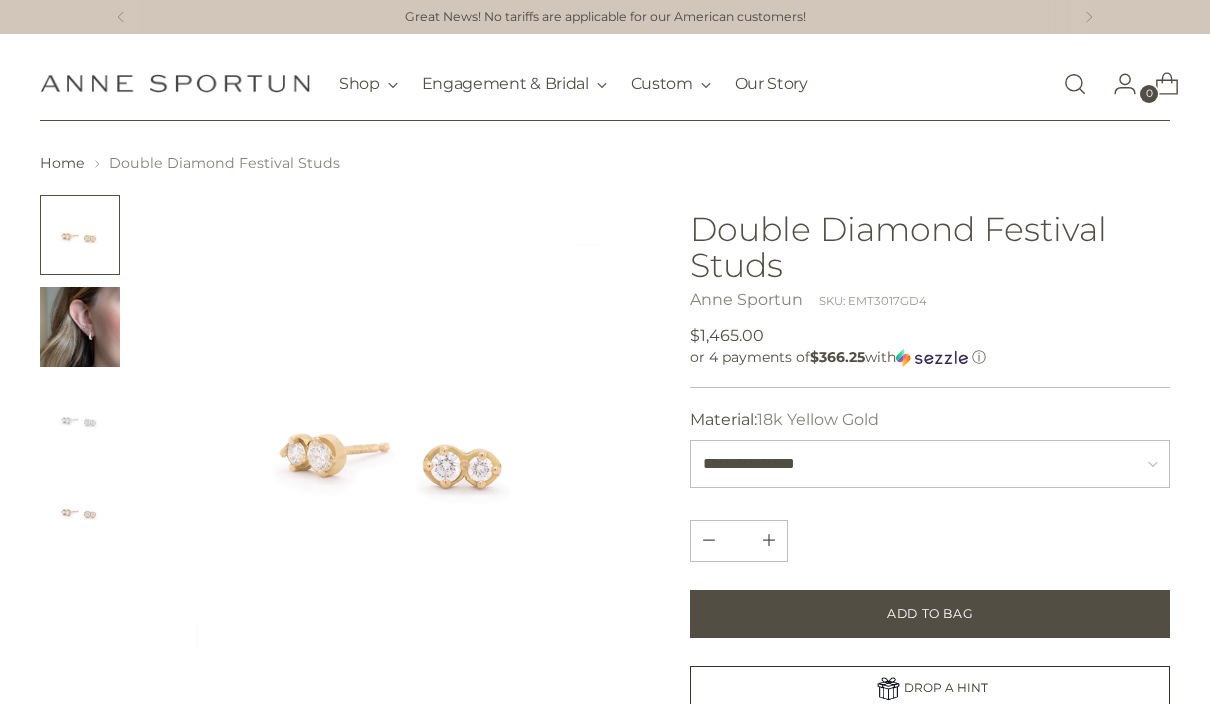 click at bounding box center [80, 327] 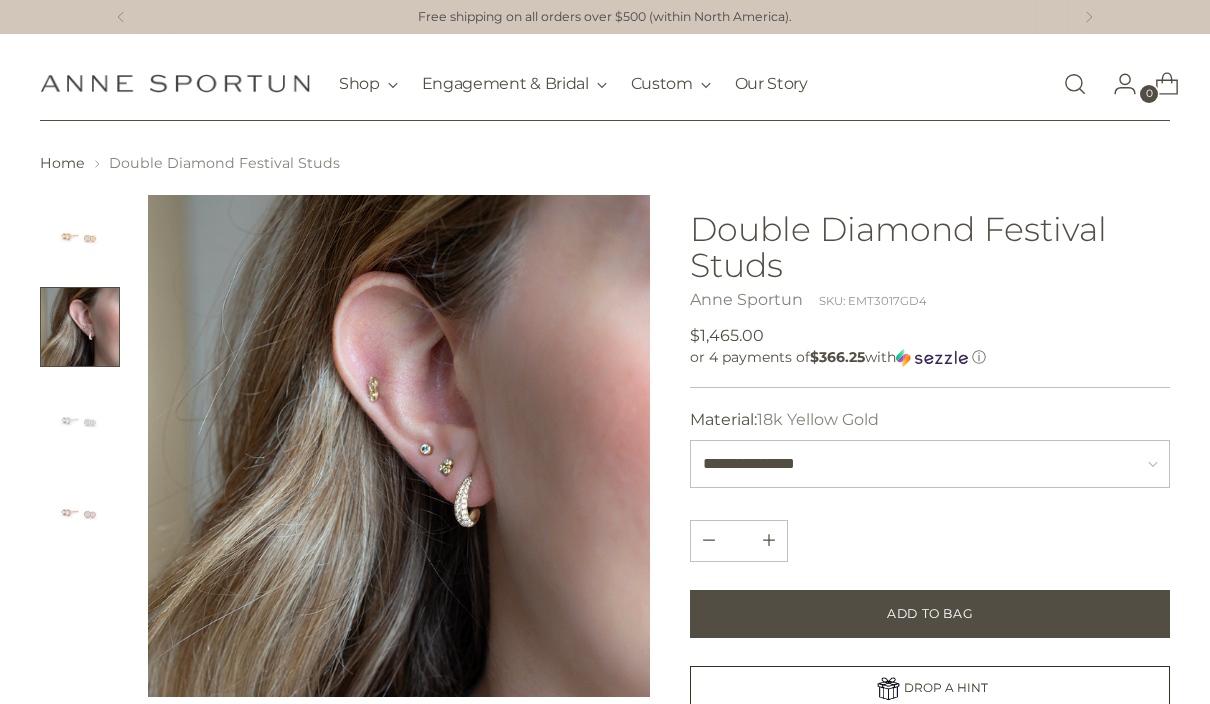click at bounding box center [80, 419] 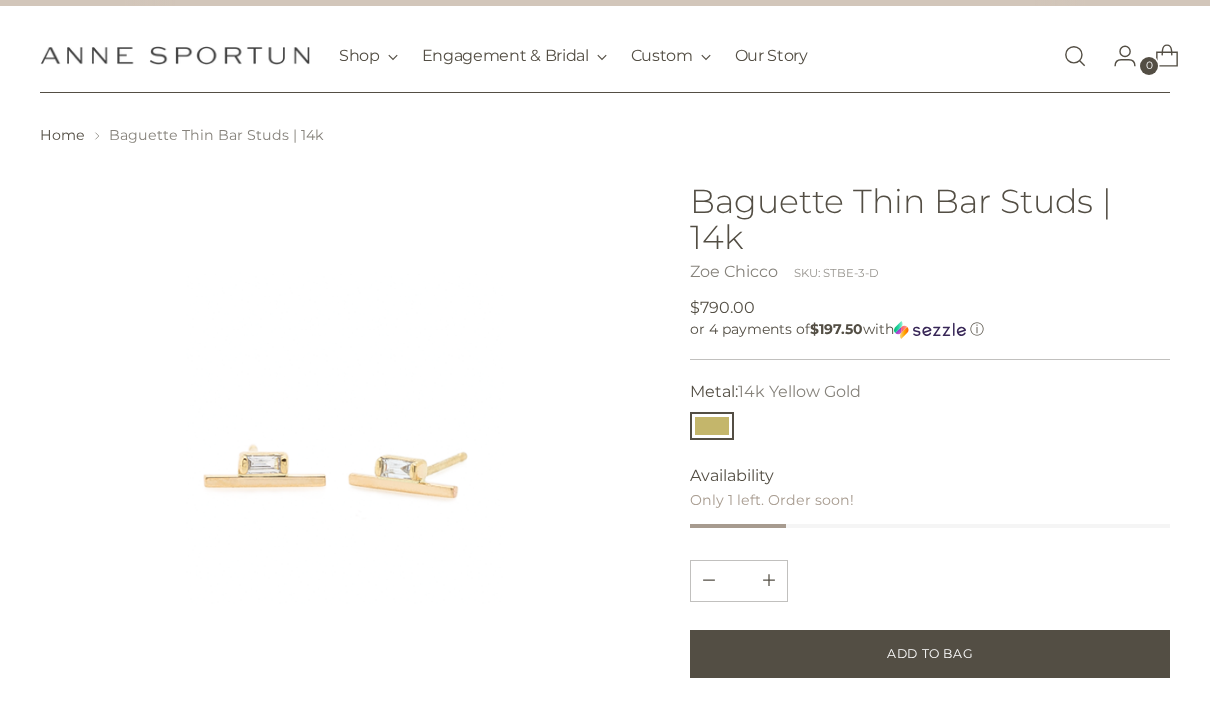 scroll, scrollTop: 0, scrollLeft: 0, axis: both 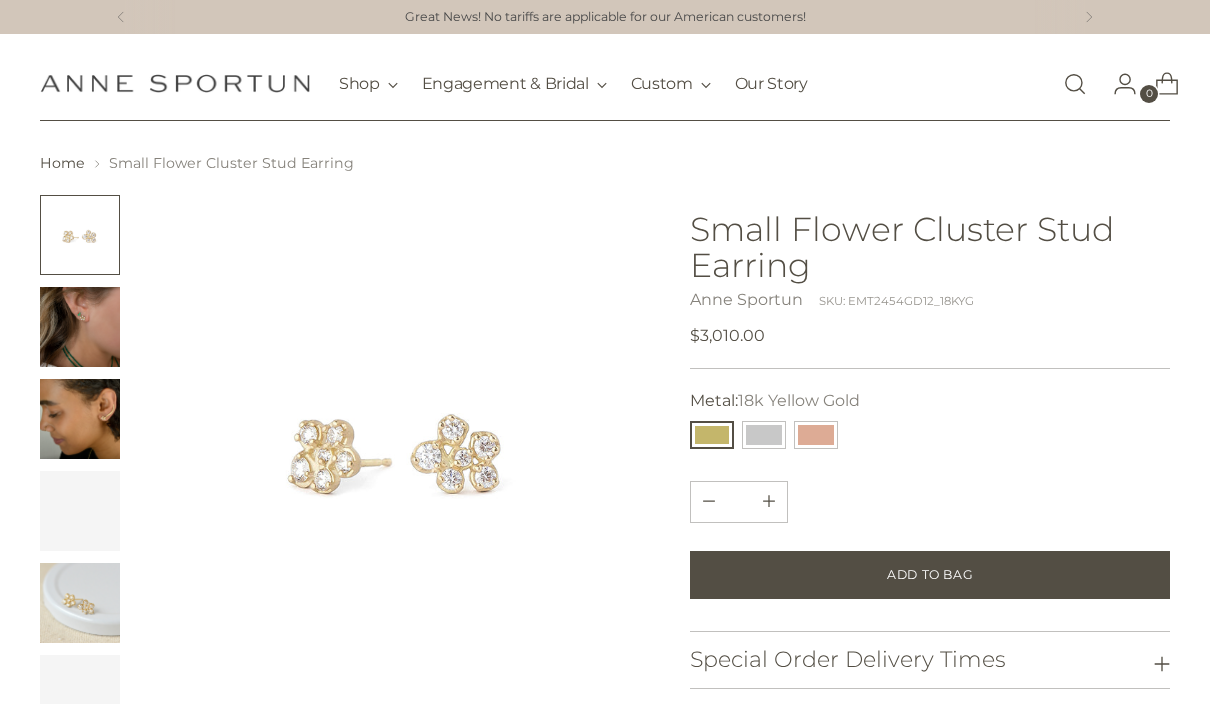 click at bounding box center (816, 435) 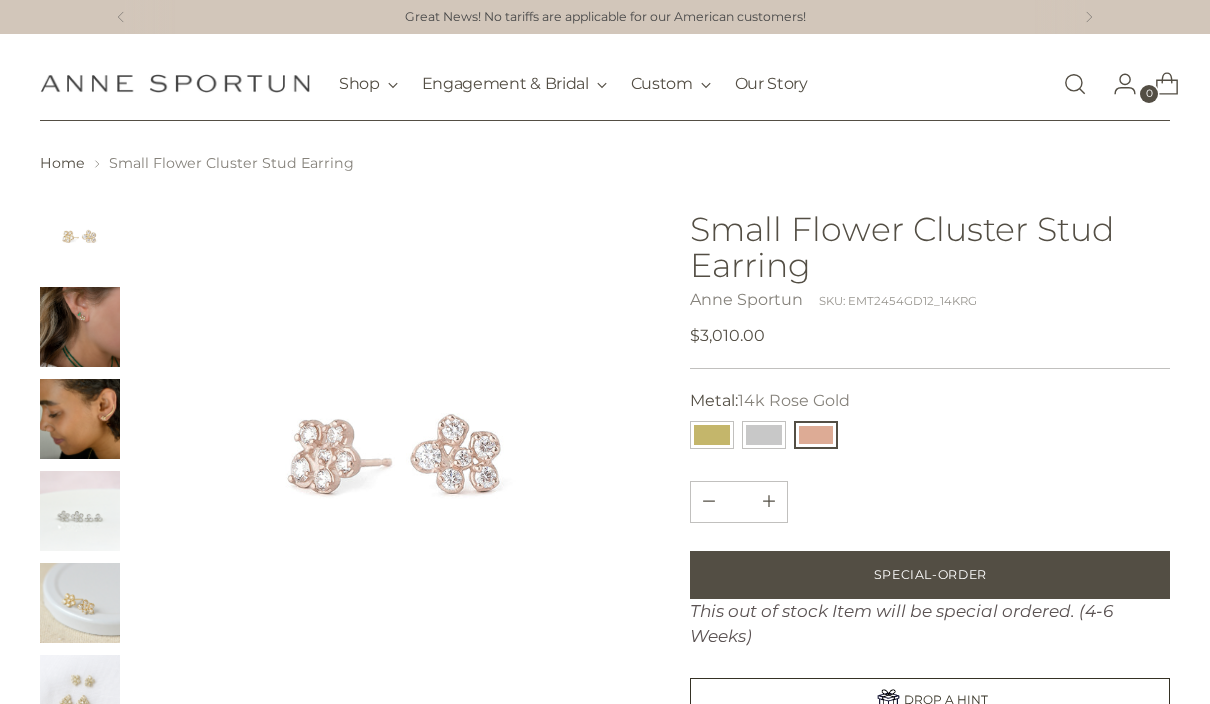 click at bounding box center [80, 327] 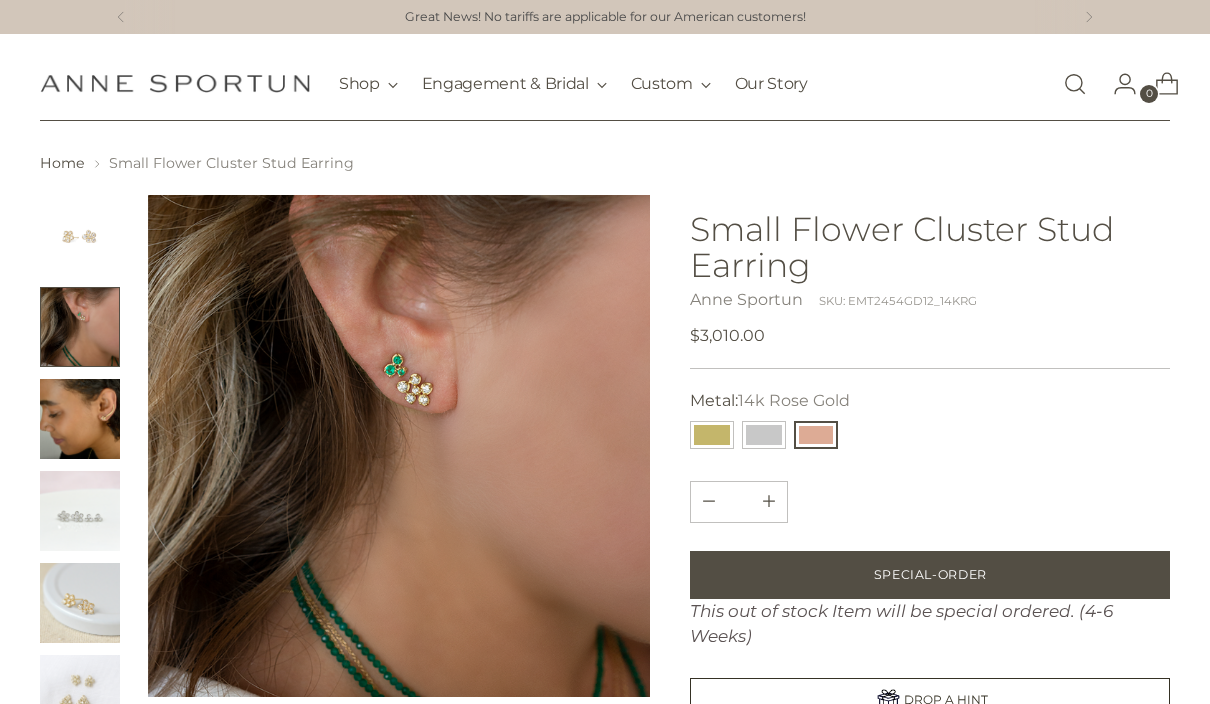 click at bounding box center [764, 435] 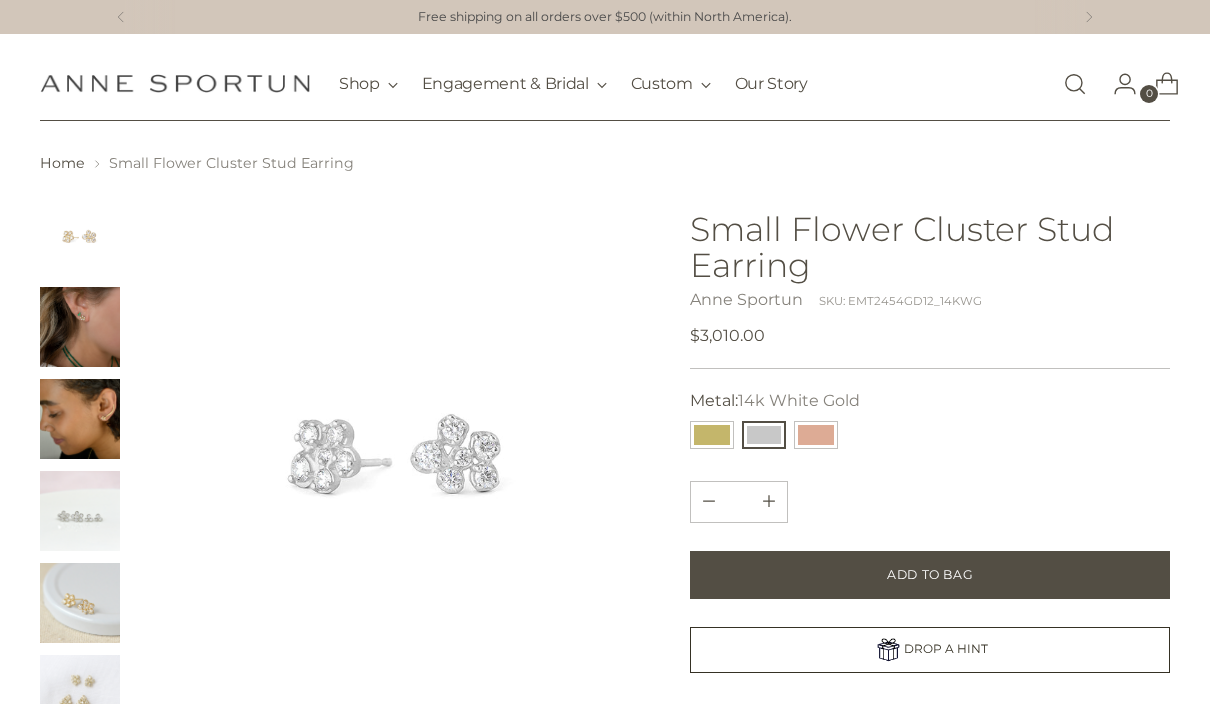 click at bounding box center [712, 435] 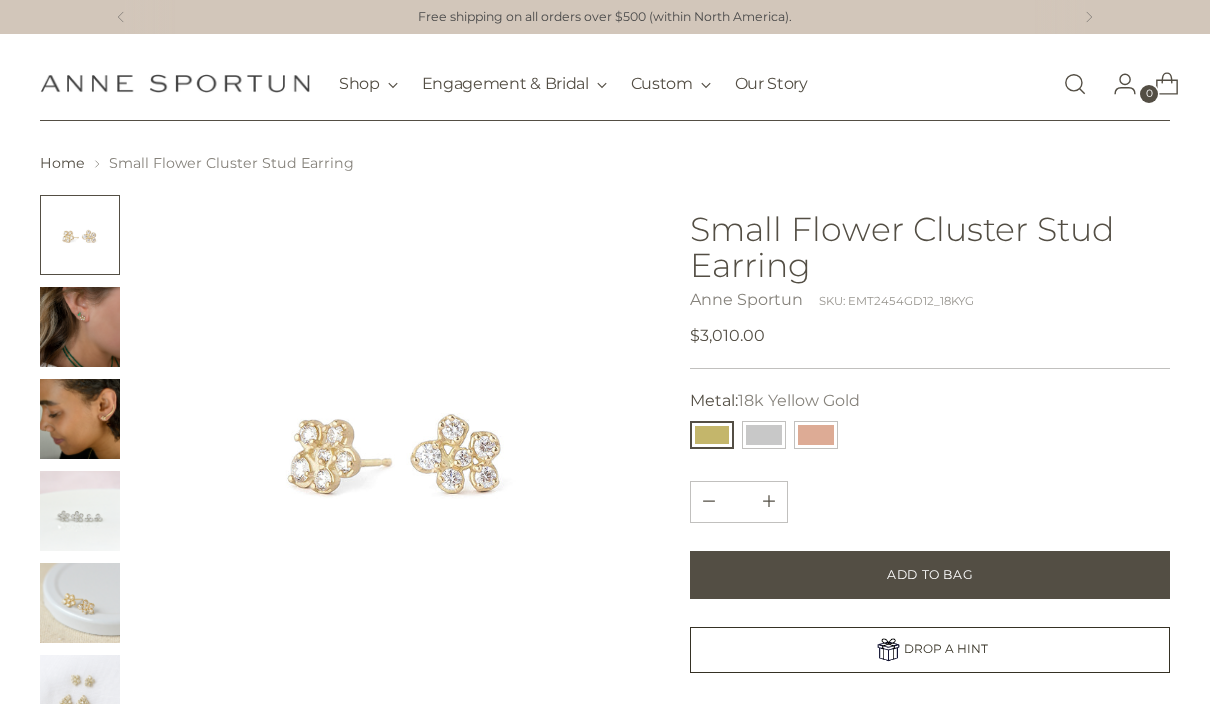 click at bounding box center (816, 435) 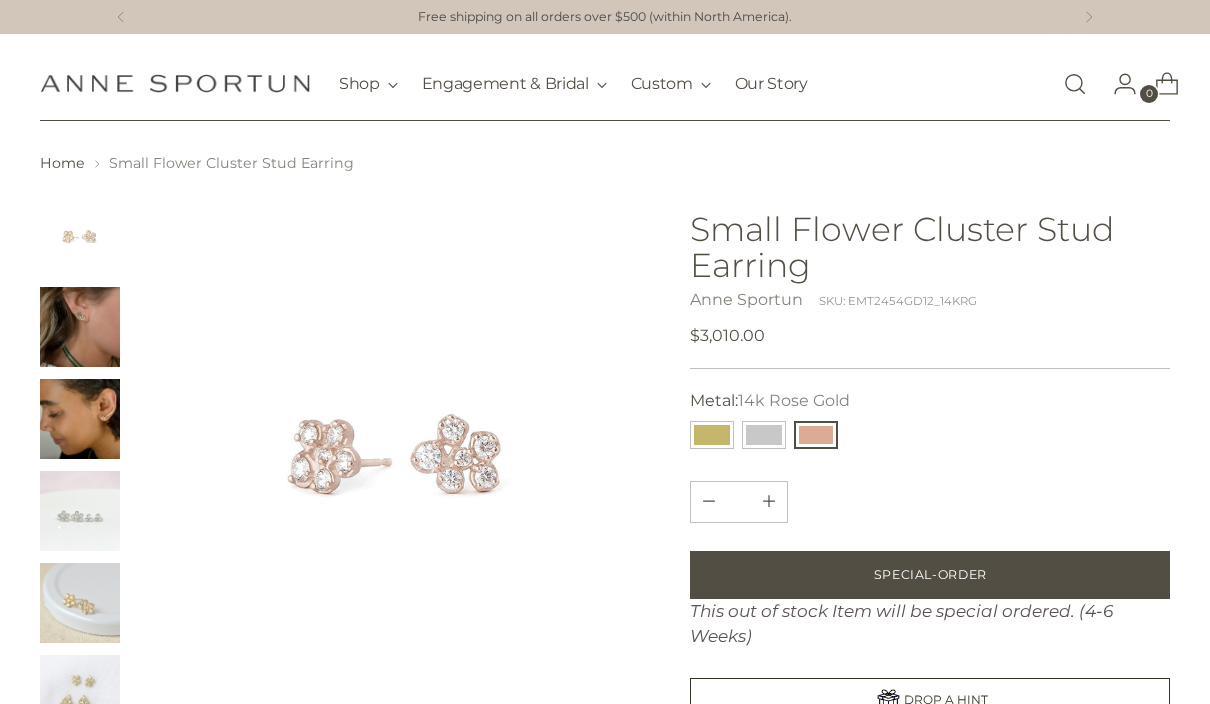 click at bounding box center (764, 435) 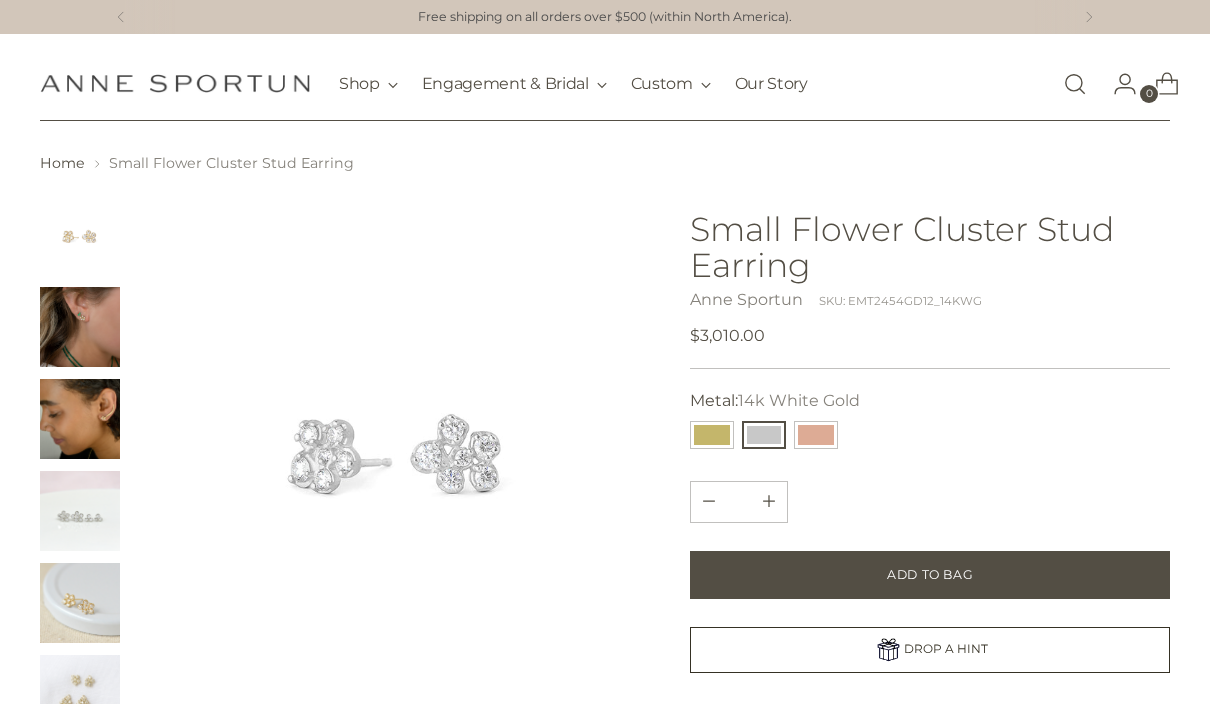 click at bounding box center (816, 435) 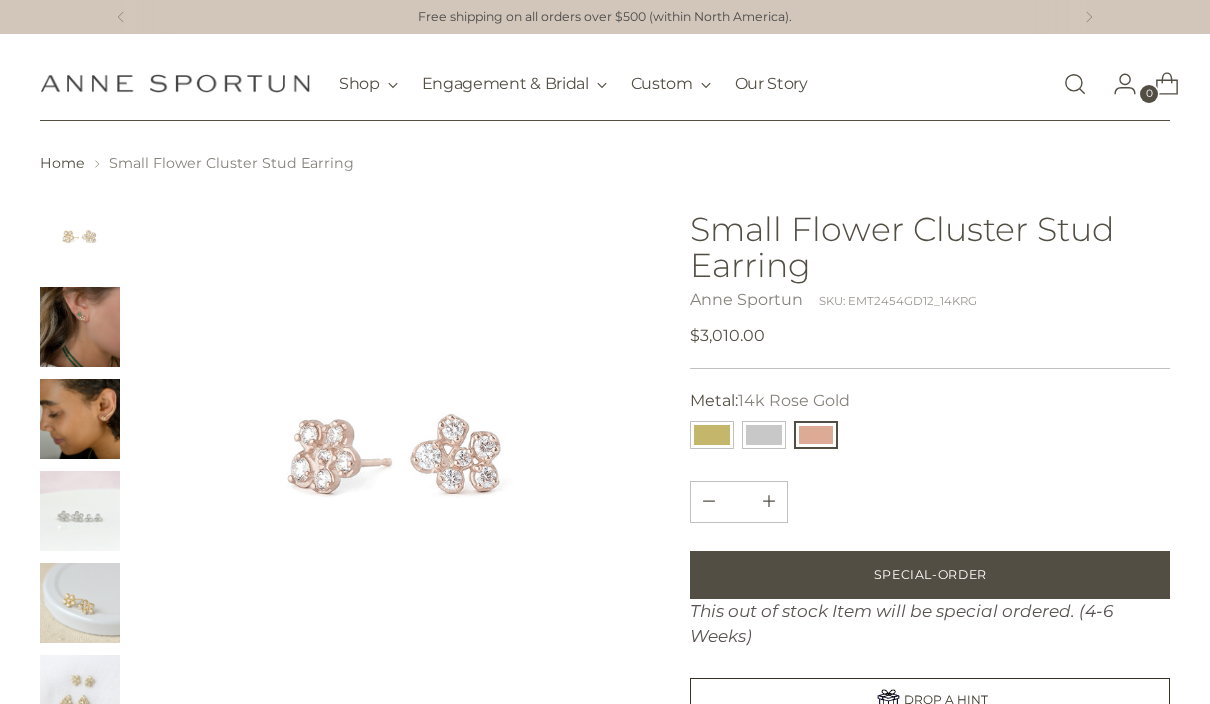 click at bounding box center [764, 435] 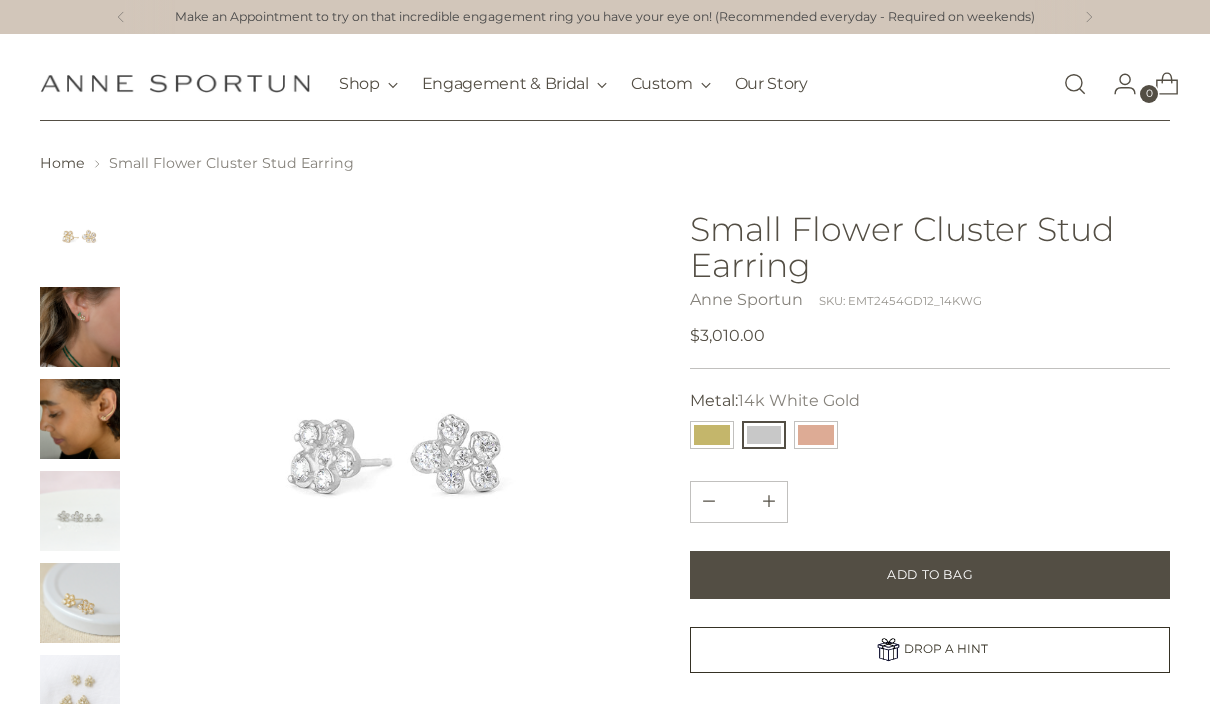 click at bounding box center (712, 435) 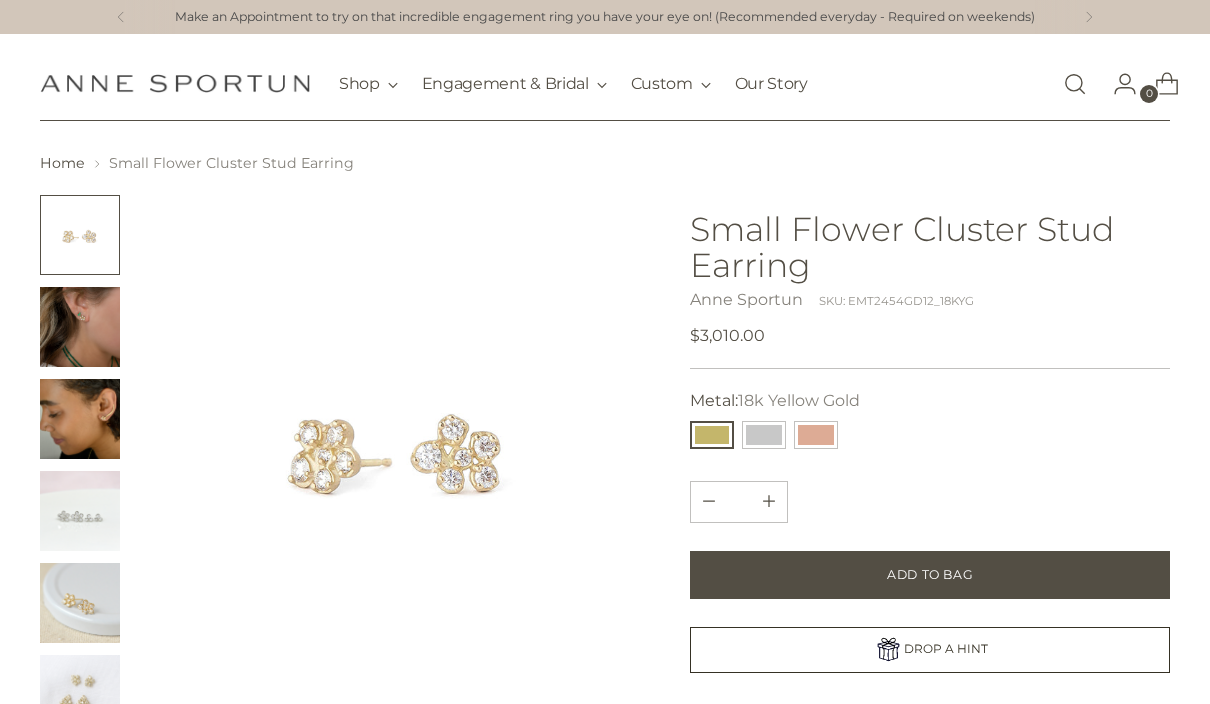 click at bounding box center (80, 419) 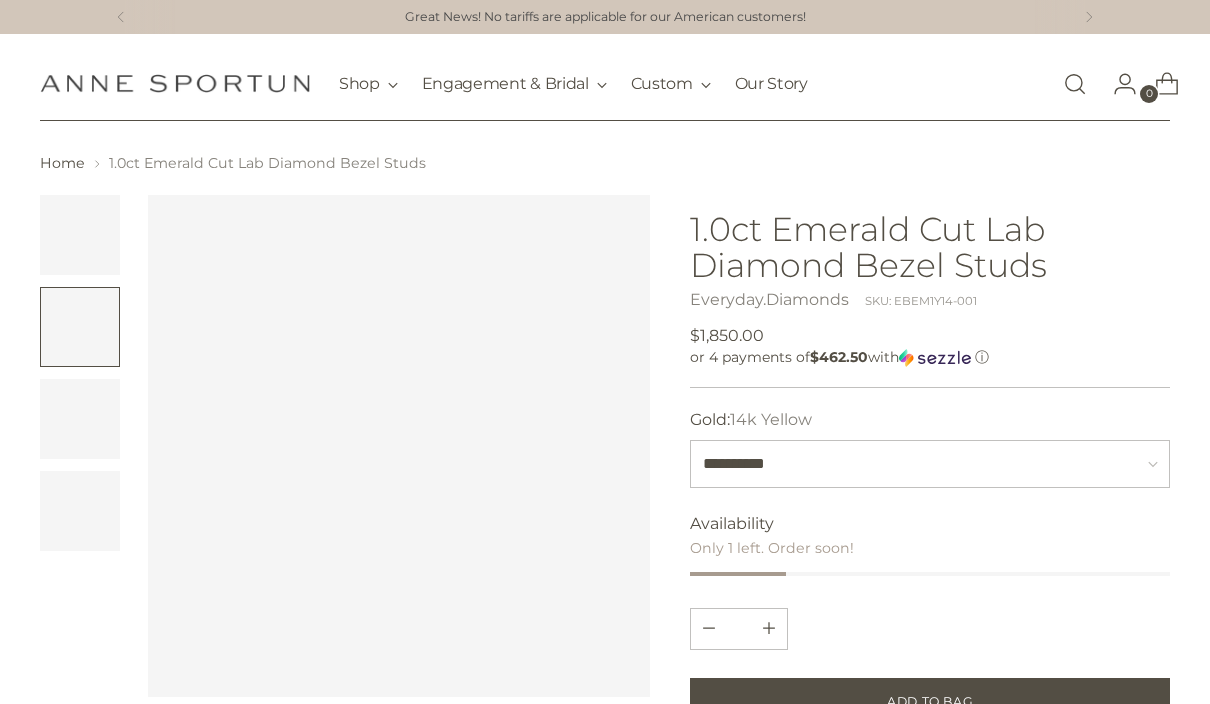 scroll, scrollTop: 0, scrollLeft: 0, axis: both 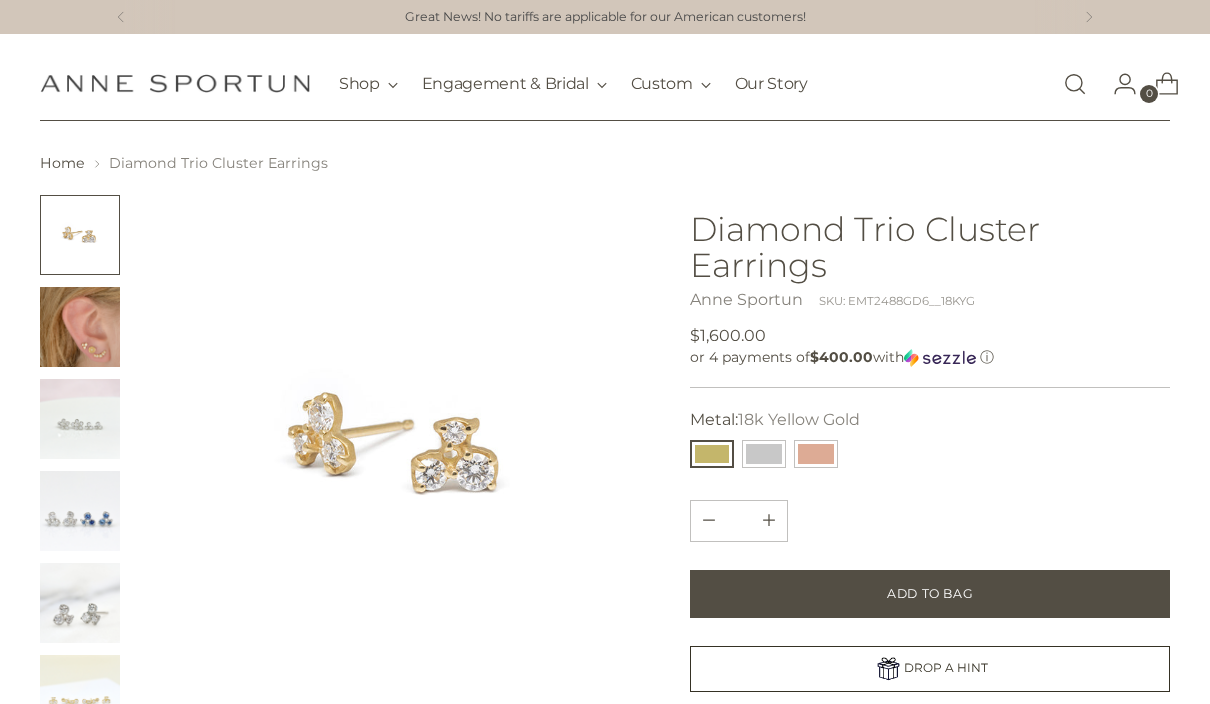 click at bounding box center (80, 327) 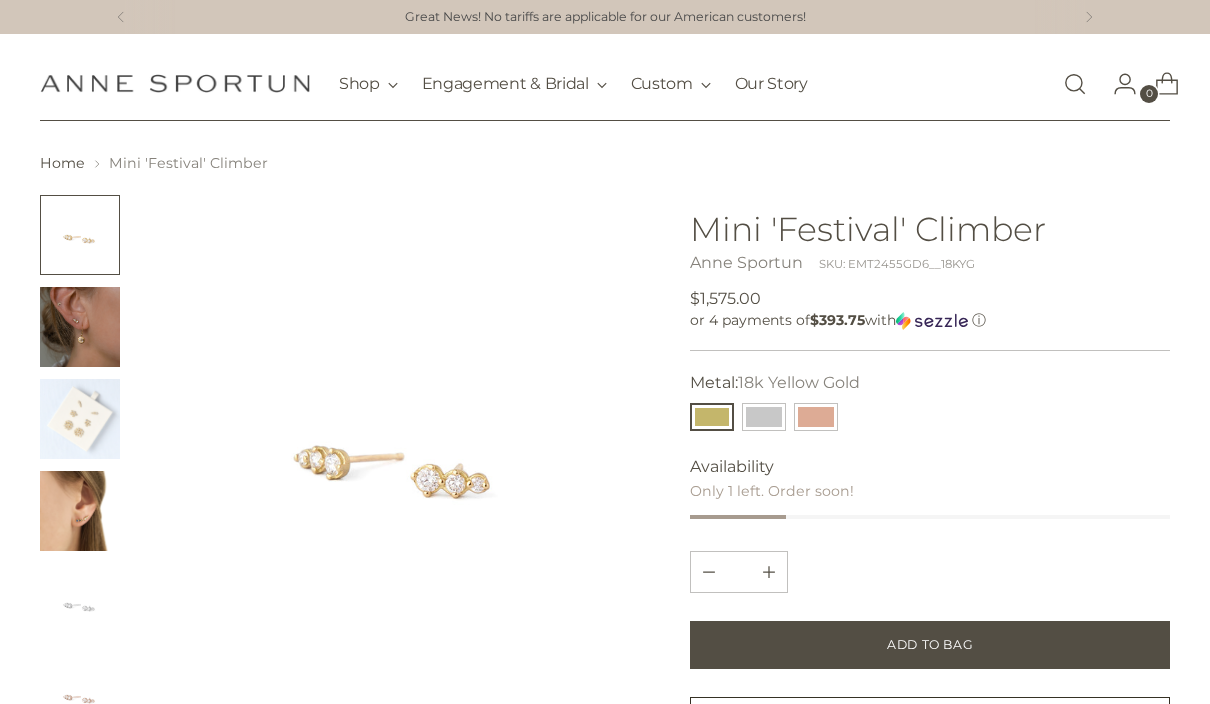scroll, scrollTop: 0, scrollLeft: 0, axis: both 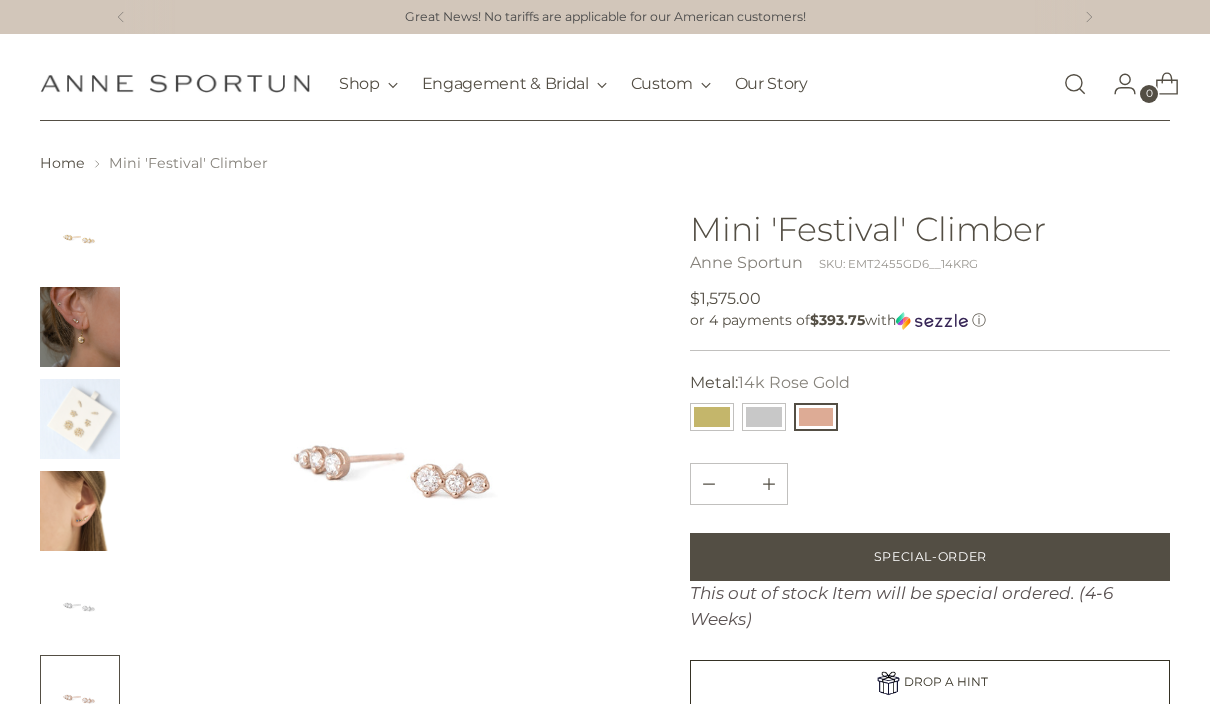 click at bounding box center (712, 417) 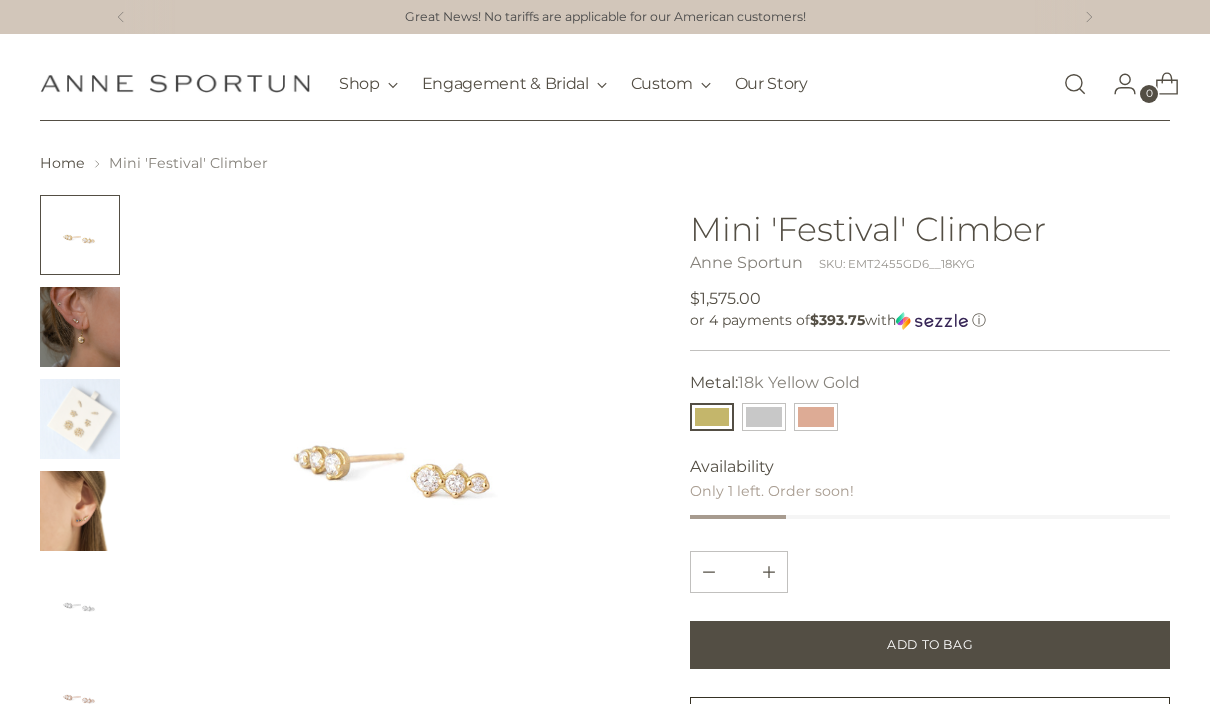 click at bounding box center [764, 417] 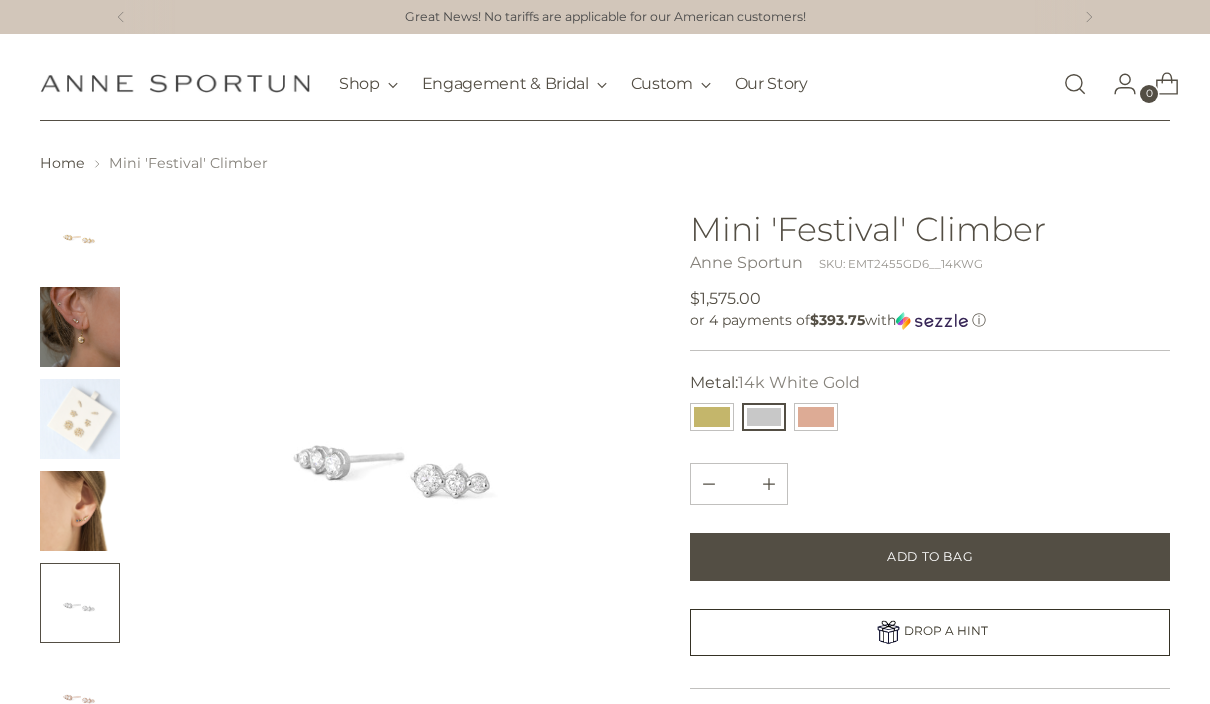 click at bounding box center [712, 417] 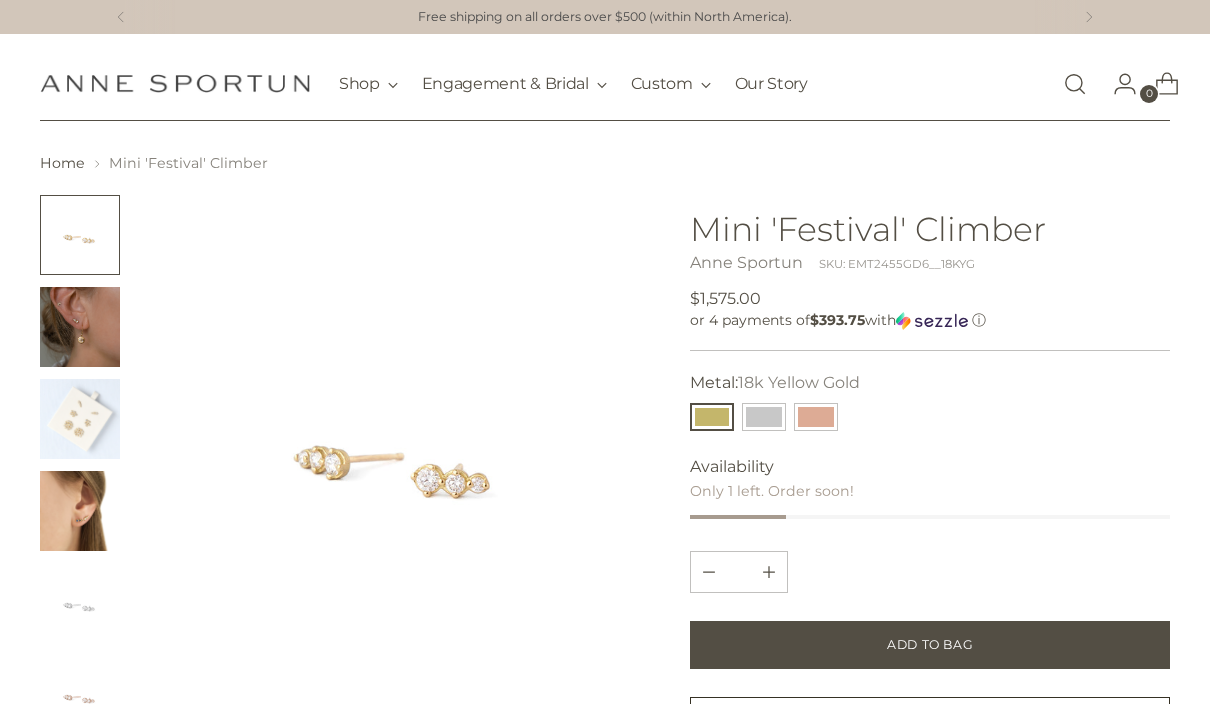 click at bounding box center (80, 419) 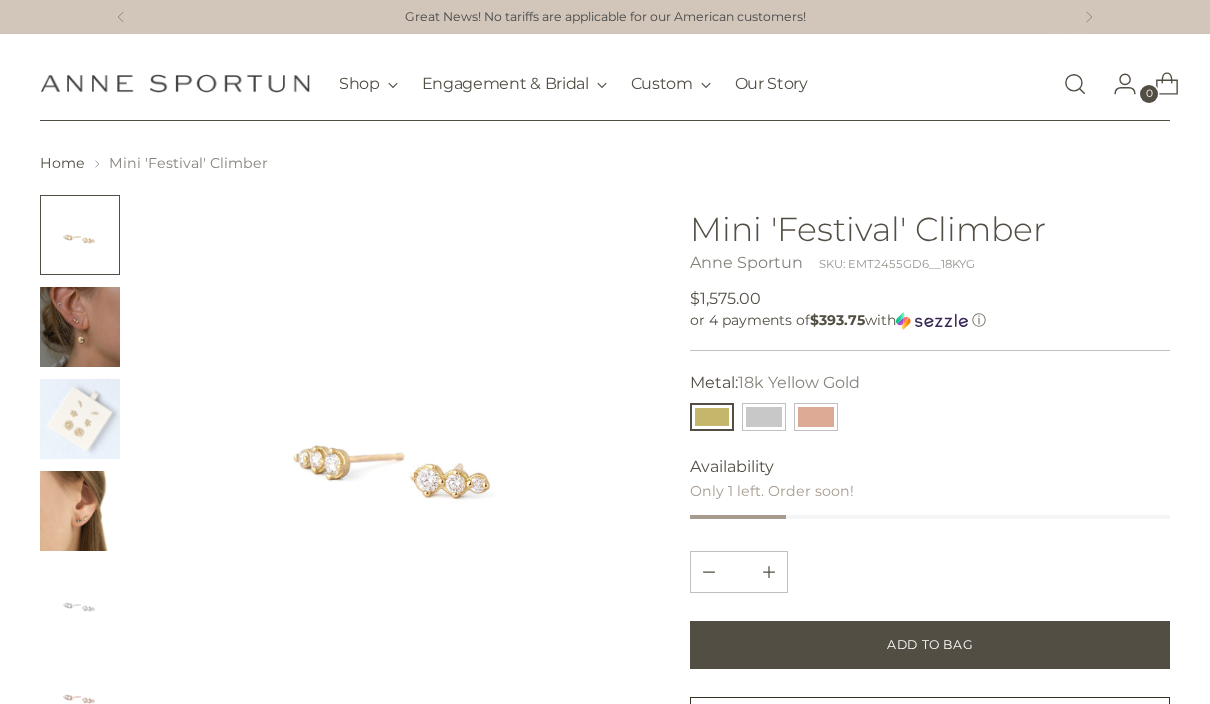scroll, scrollTop: 0, scrollLeft: 0, axis: both 